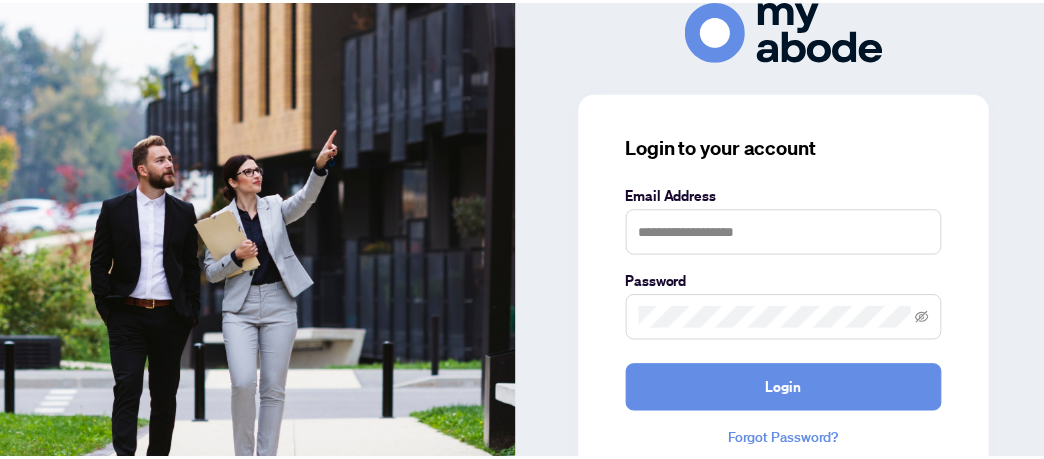 scroll, scrollTop: 0, scrollLeft: 0, axis: both 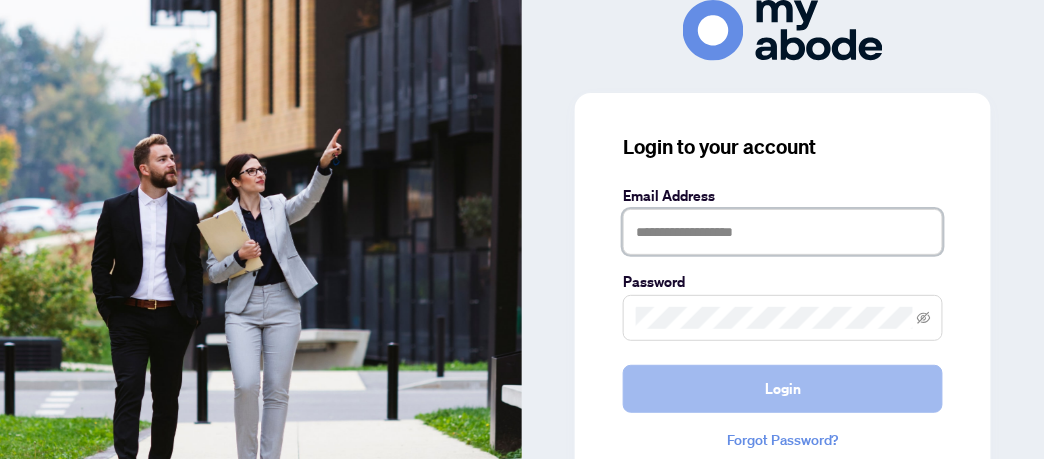 type on "**********" 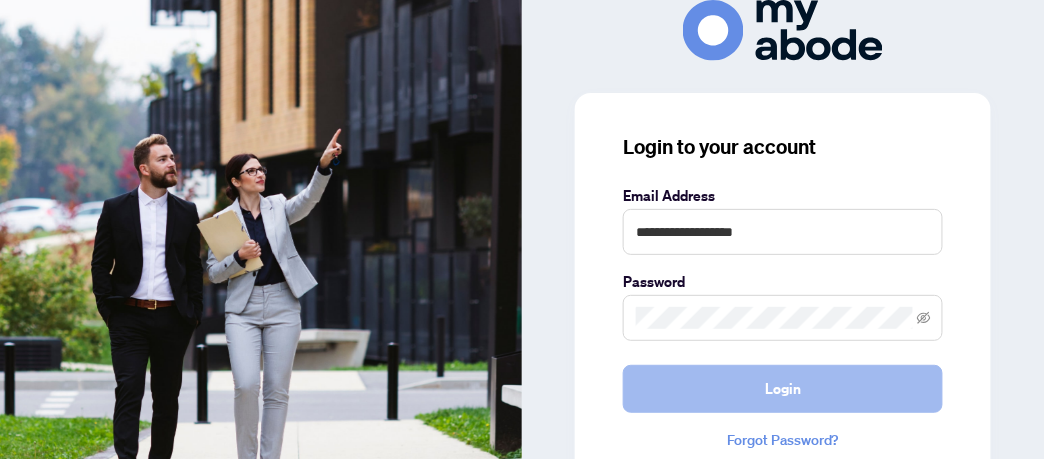 click on "Login" at bounding box center [783, 389] 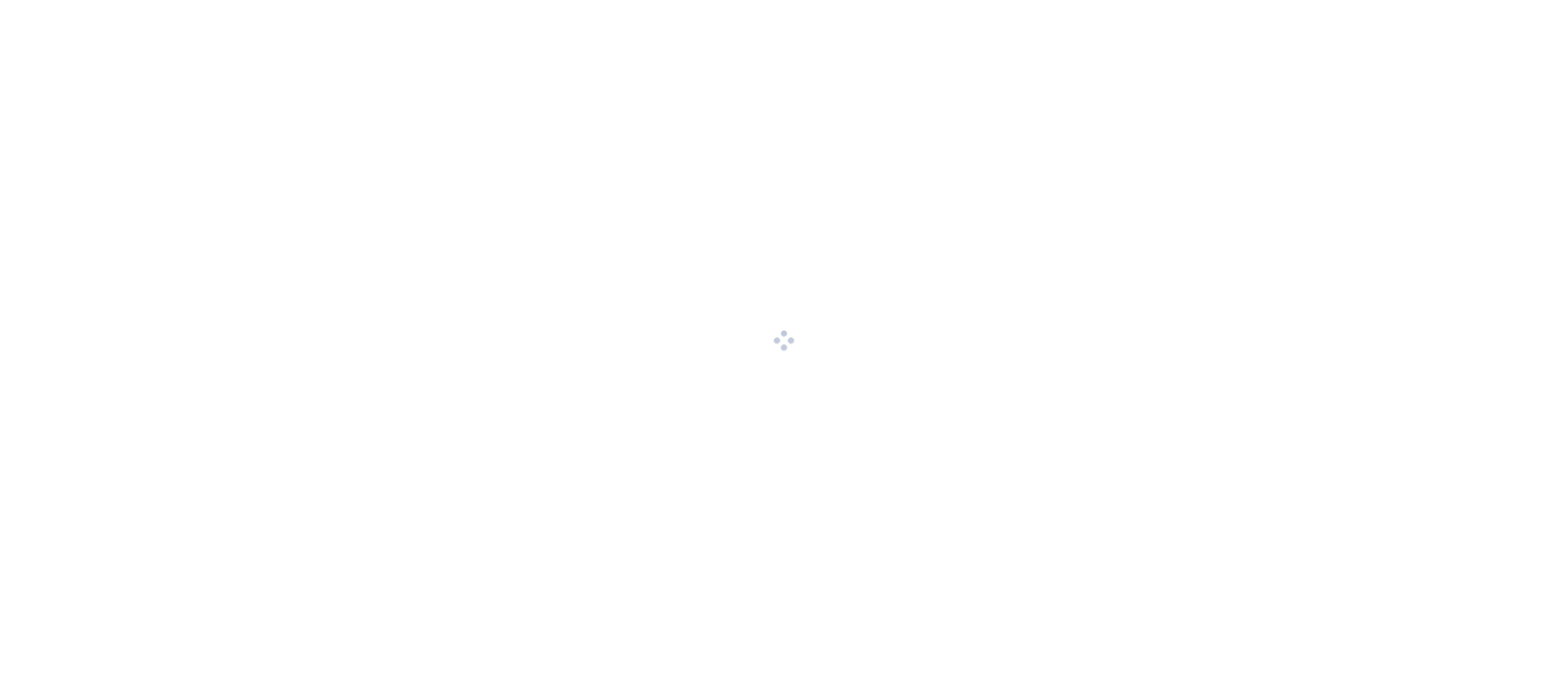 scroll, scrollTop: 0, scrollLeft: 0, axis: both 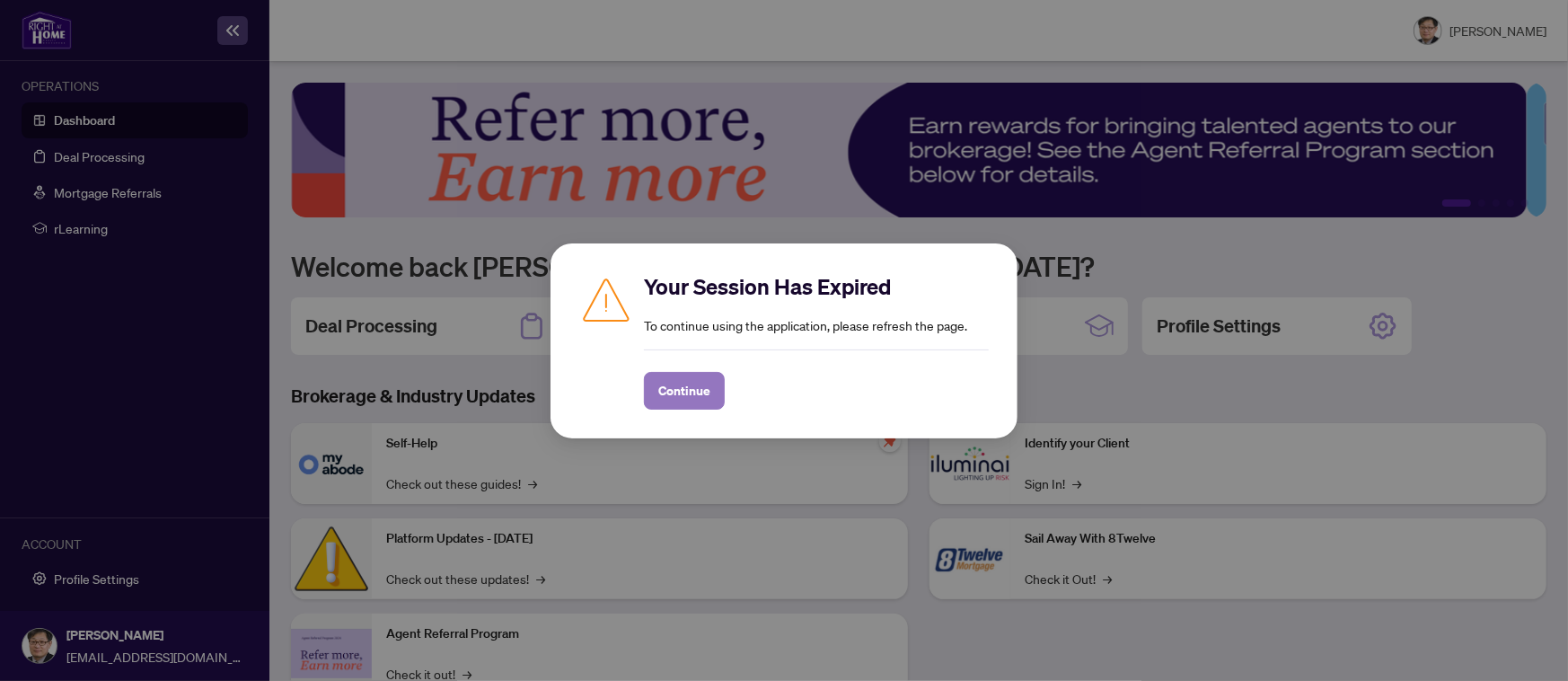 click on "Continue" at bounding box center (684, 391) 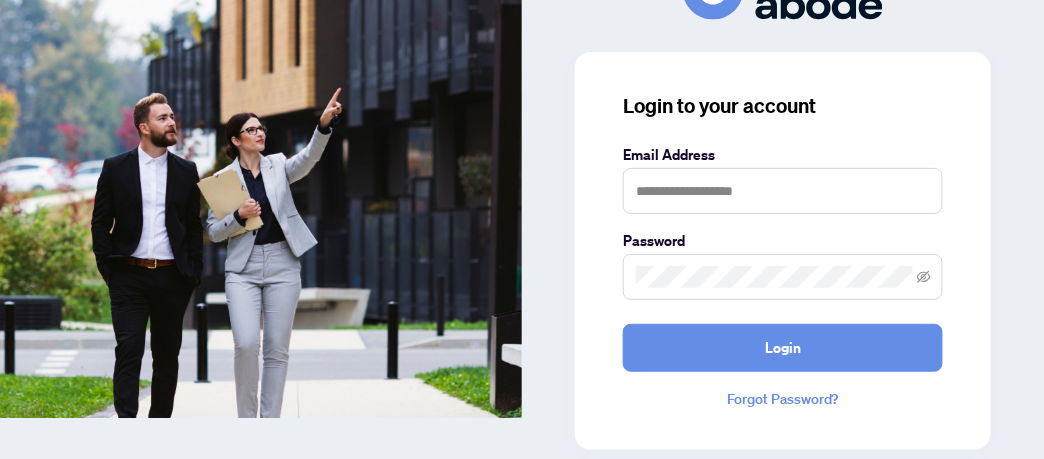 scroll, scrollTop: 74, scrollLeft: 0, axis: vertical 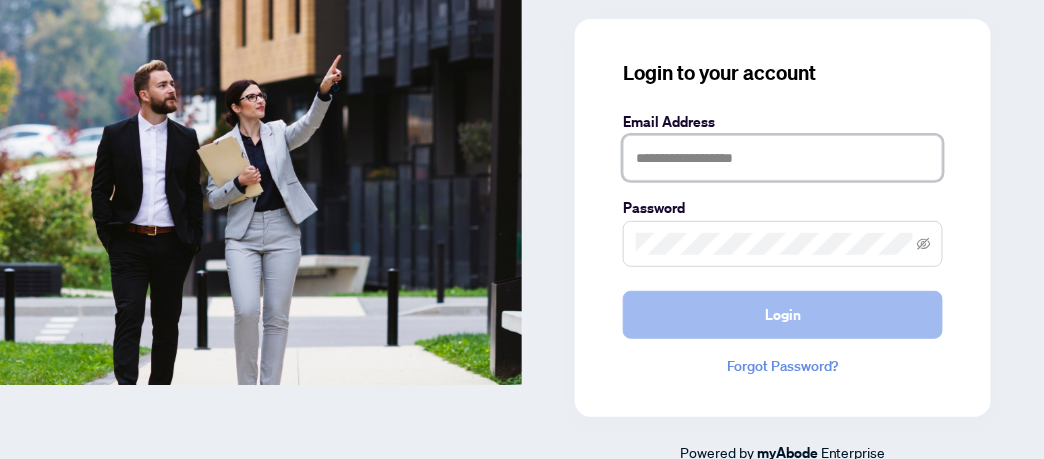 type on "**********" 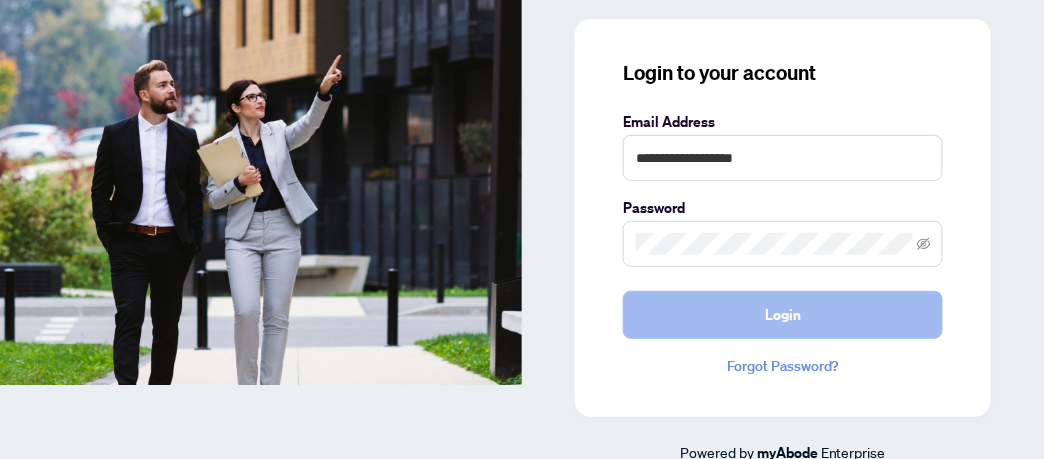 click on "Login" at bounding box center (783, 315) 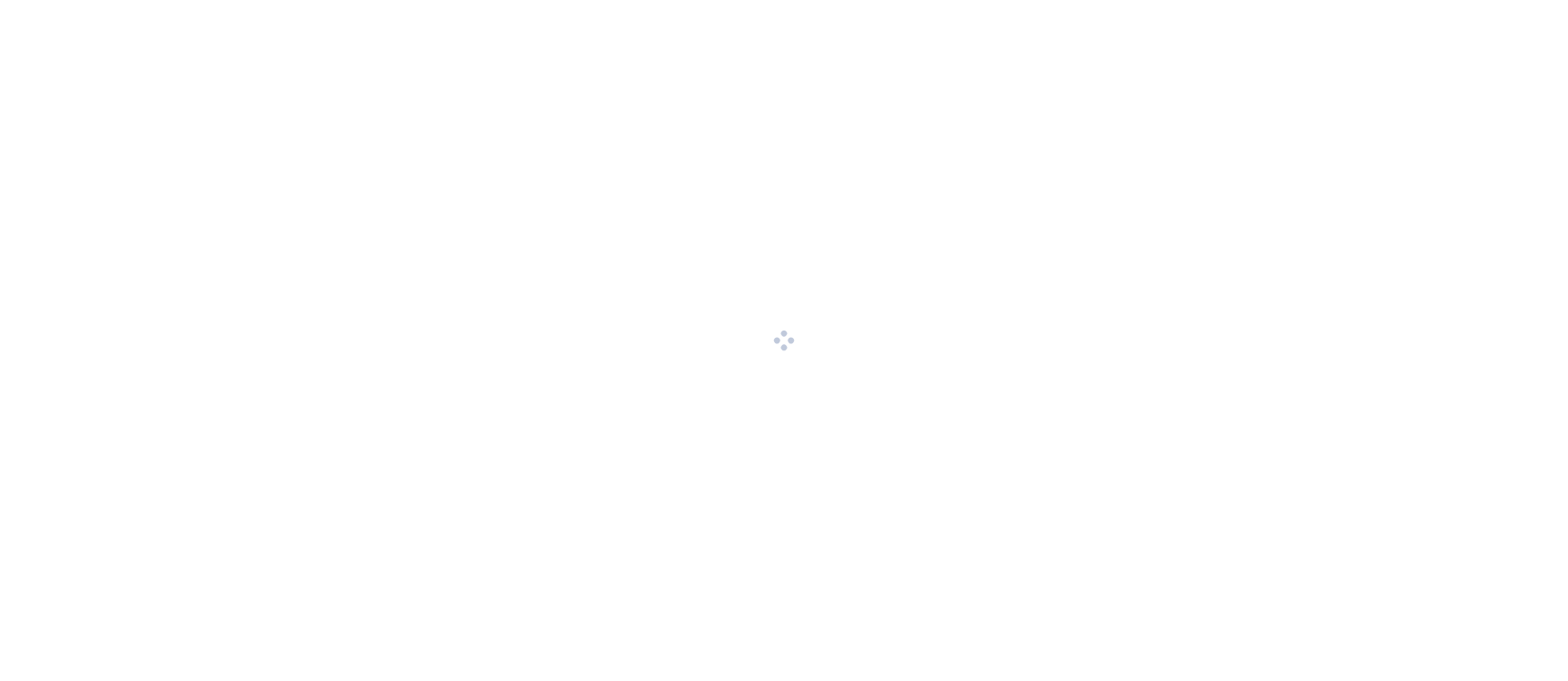 scroll, scrollTop: 0, scrollLeft: 0, axis: both 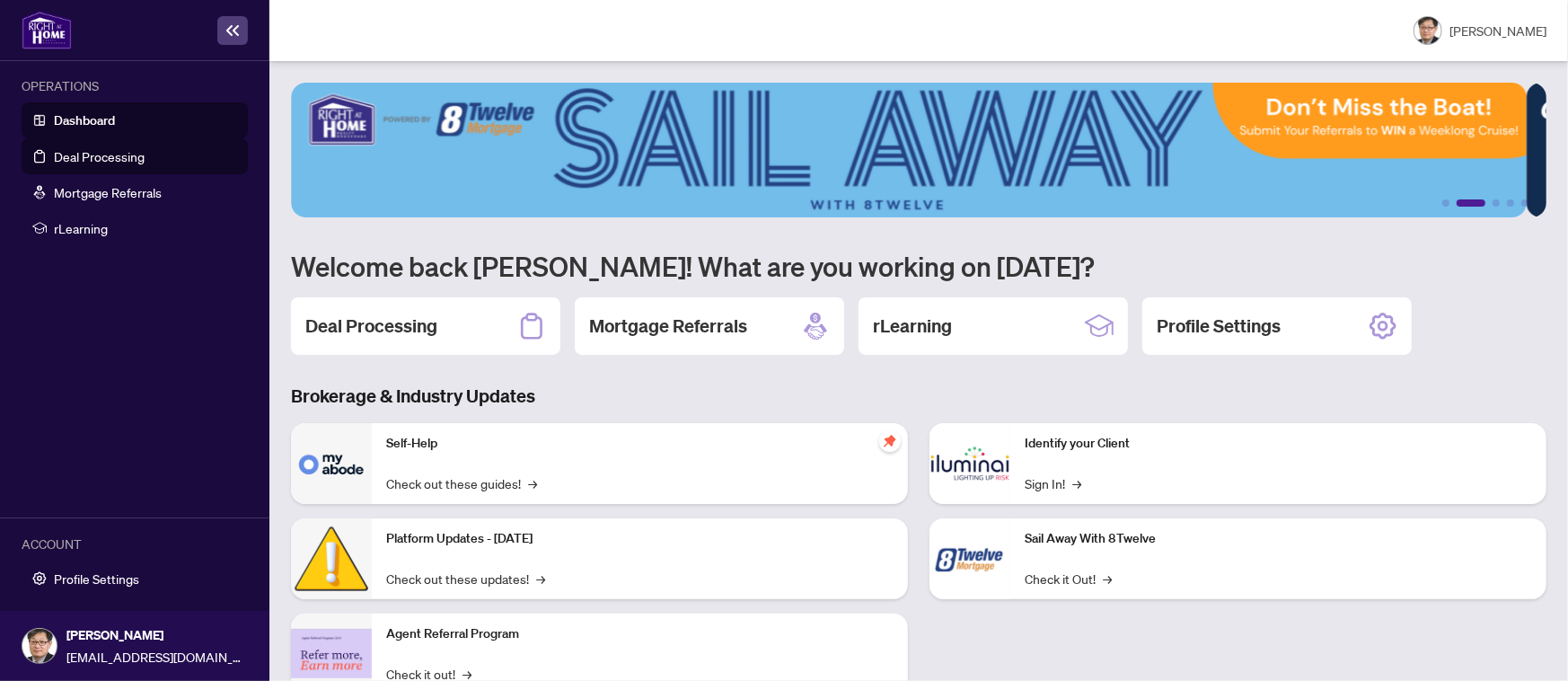click on "Deal Processing" at bounding box center (99, 156) 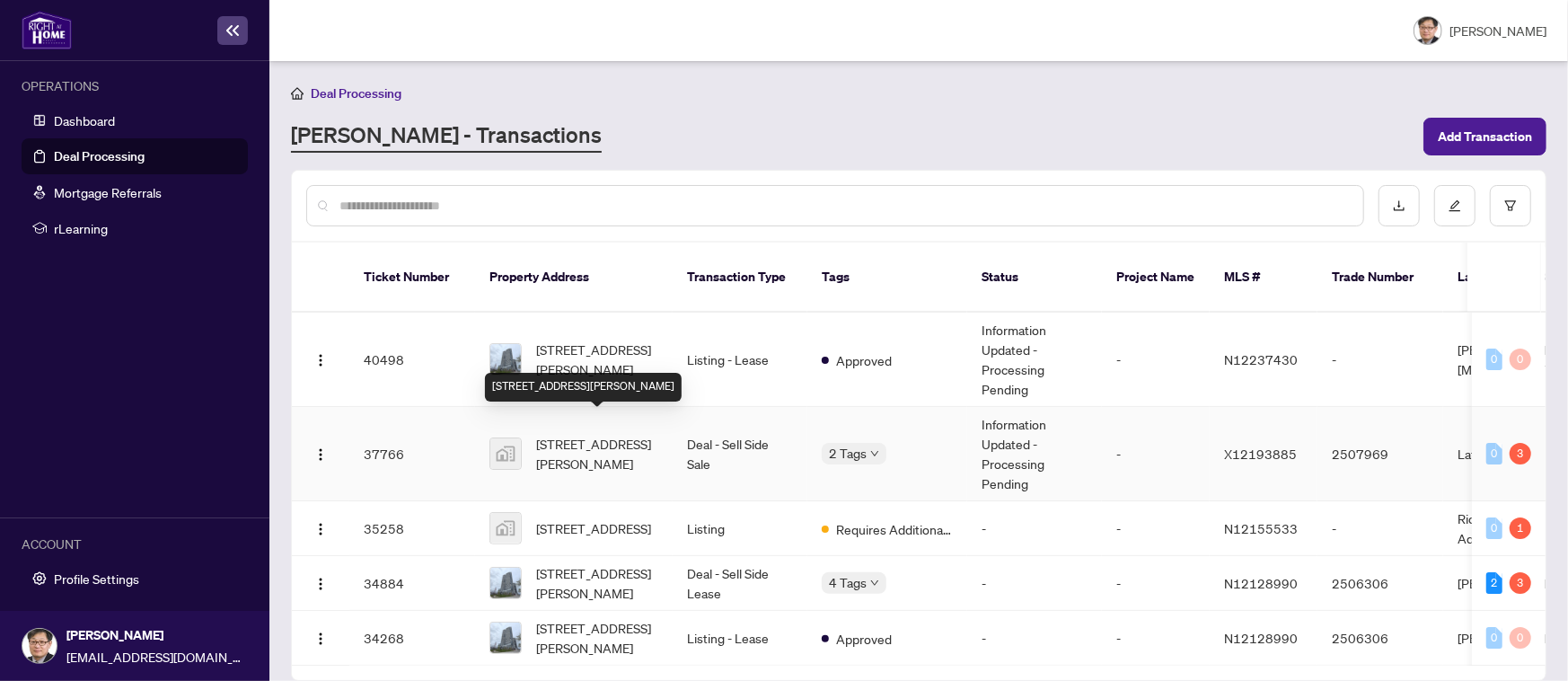 click on "[STREET_ADDRESS][PERSON_NAME]" at bounding box center [597, 454] 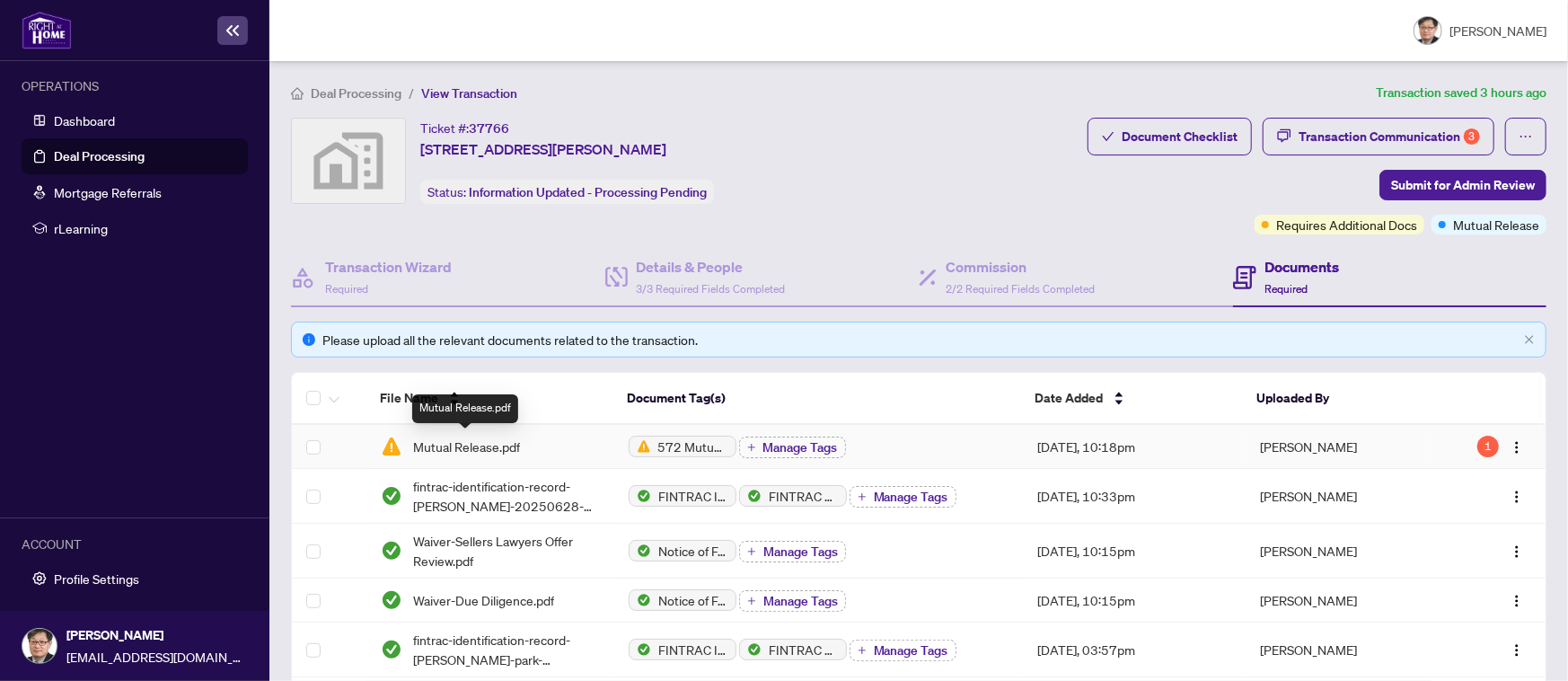 click on "Mutual Release.pdf" at bounding box center [466, 447] 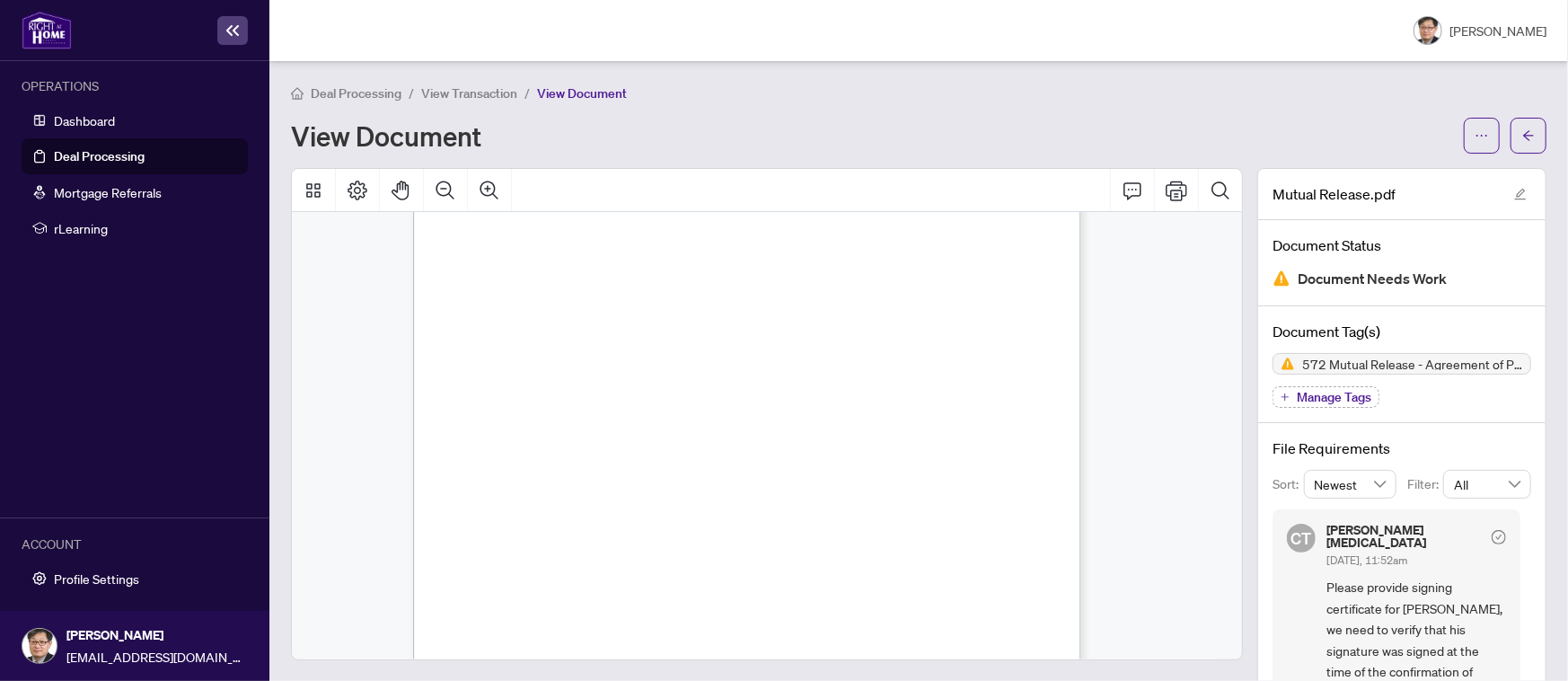 scroll, scrollTop: 225, scrollLeft: 0, axis: vertical 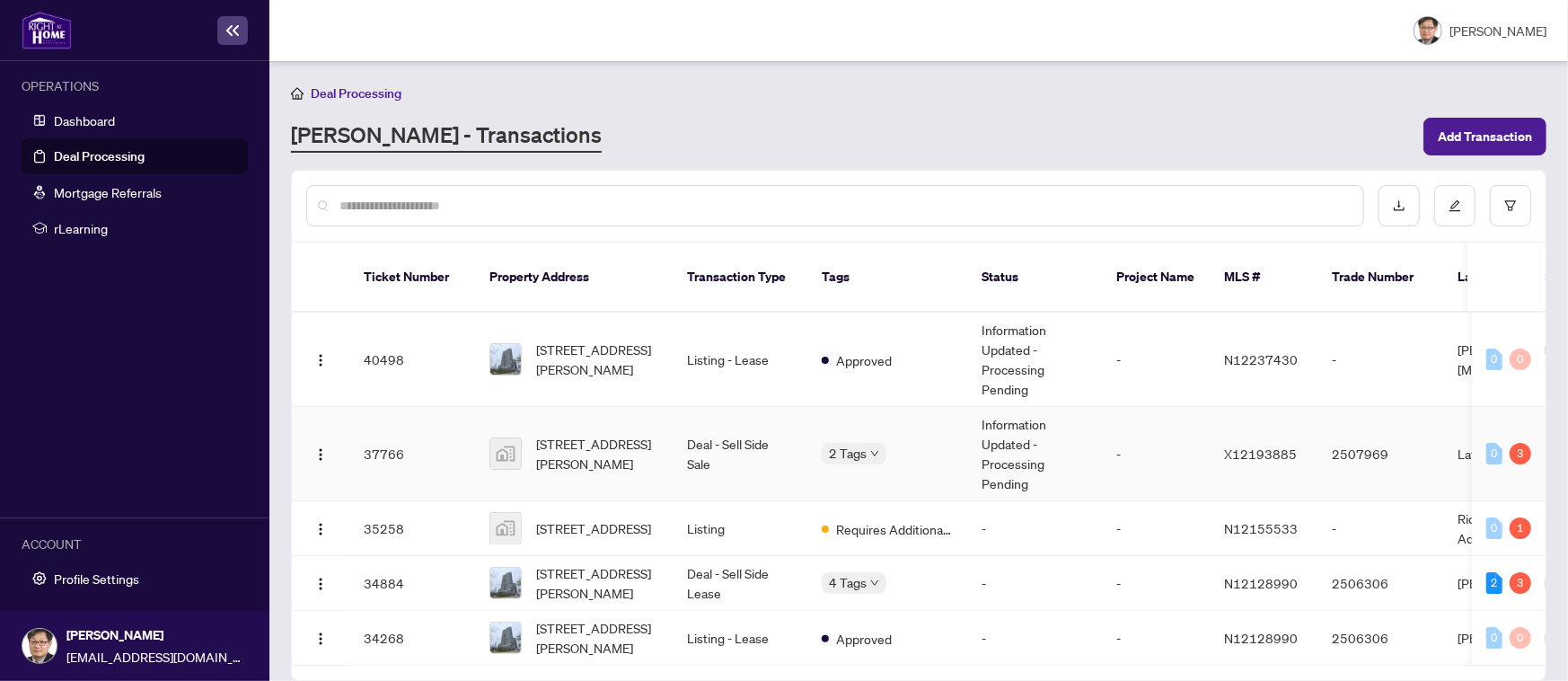 click on "[STREET_ADDRESS][PERSON_NAME]" at bounding box center [597, 454] 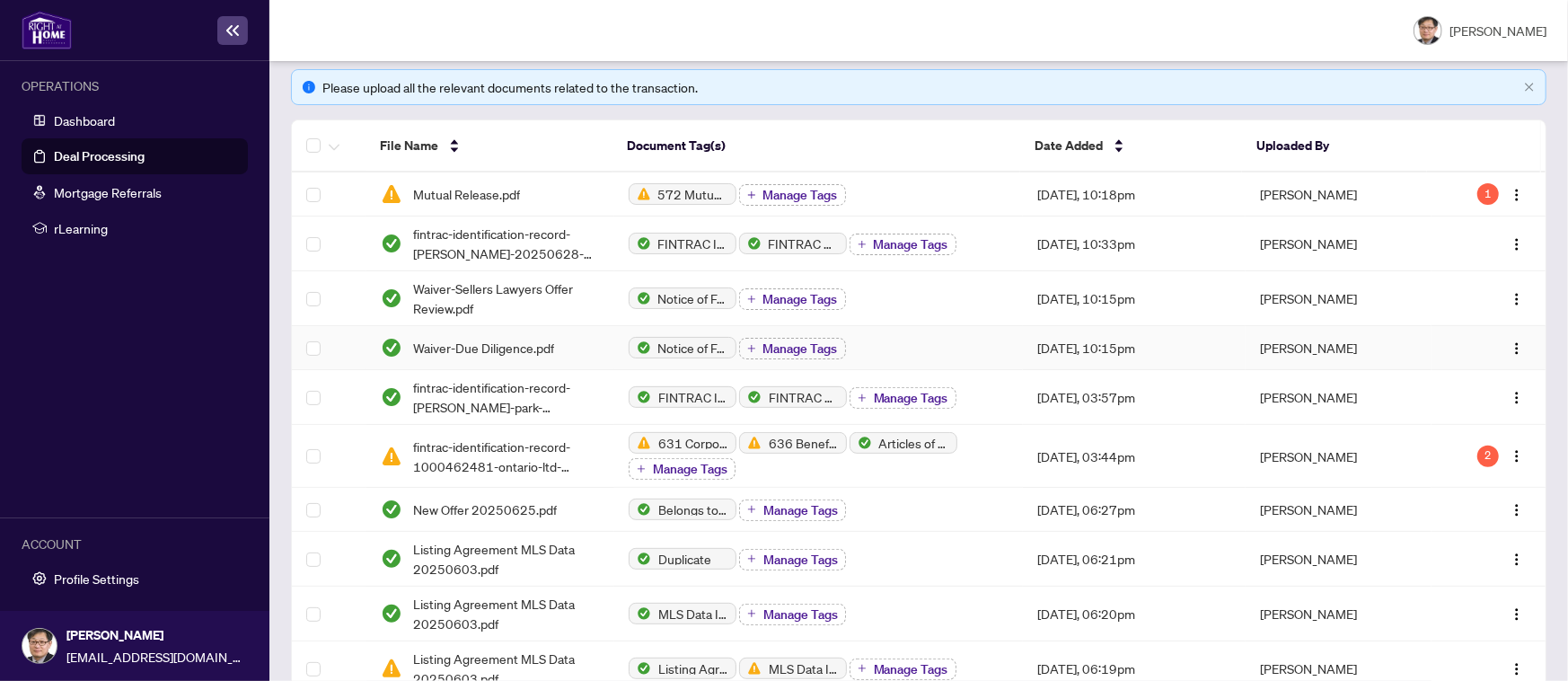 scroll, scrollTop: 225, scrollLeft: 0, axis: vertical 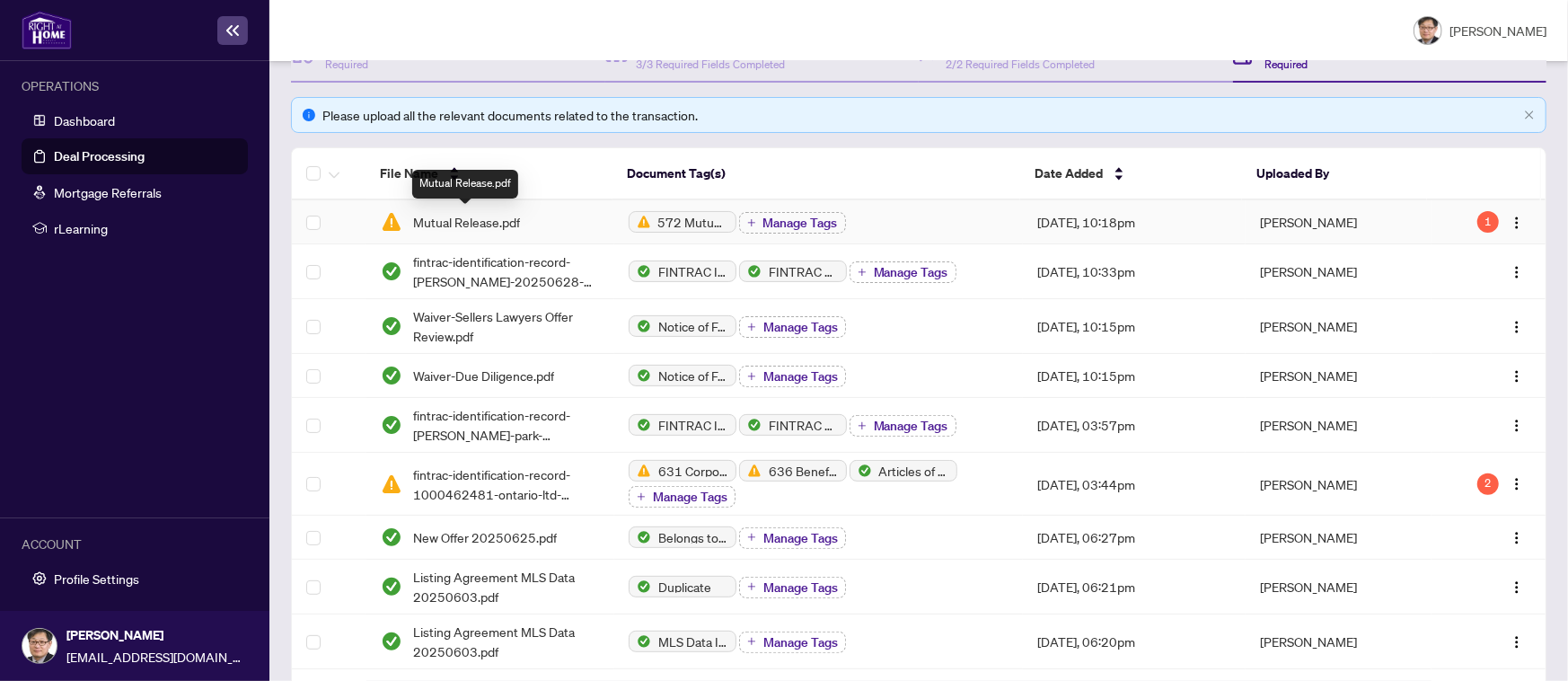 click on "Mutual Release.pdf" at bounding box center [466, 222] 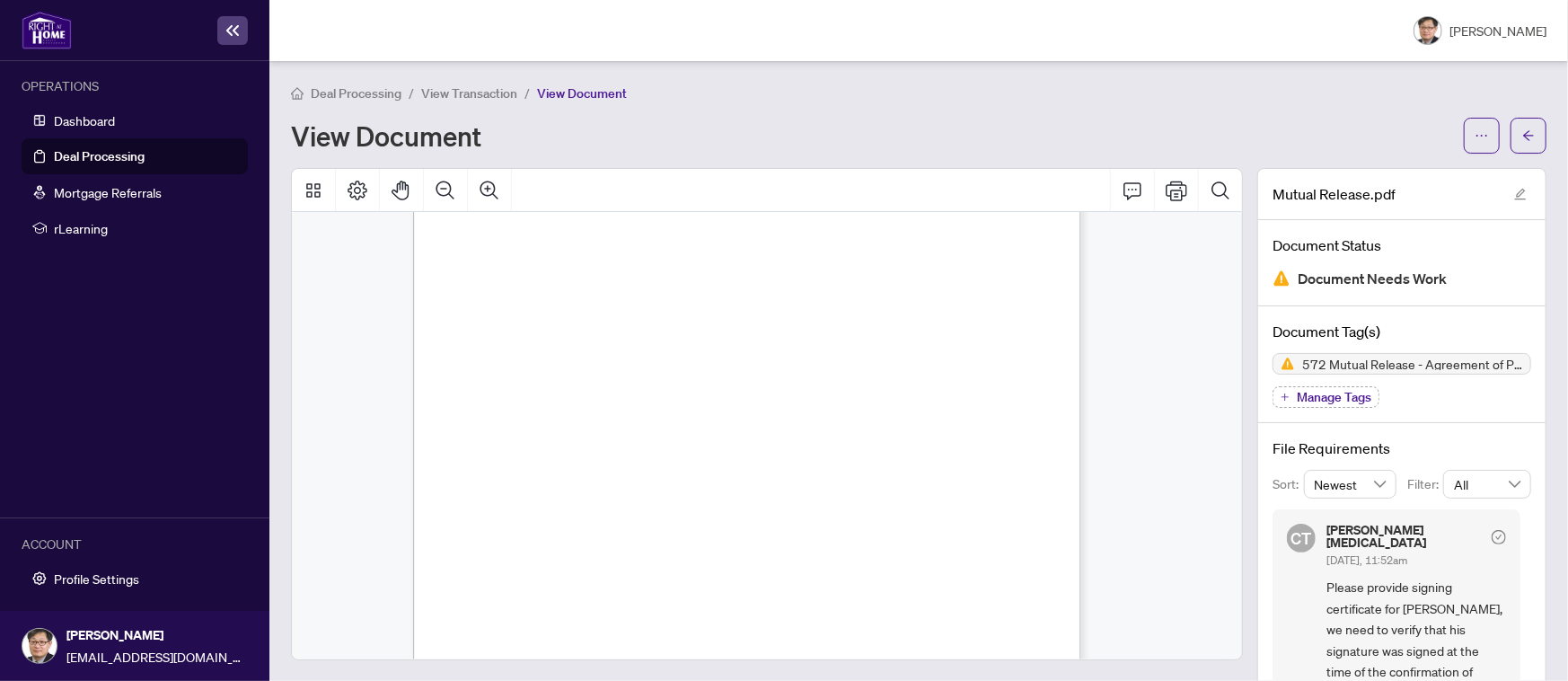 scroll, scrollTop: 0, scrollLeft: 0, axis: both 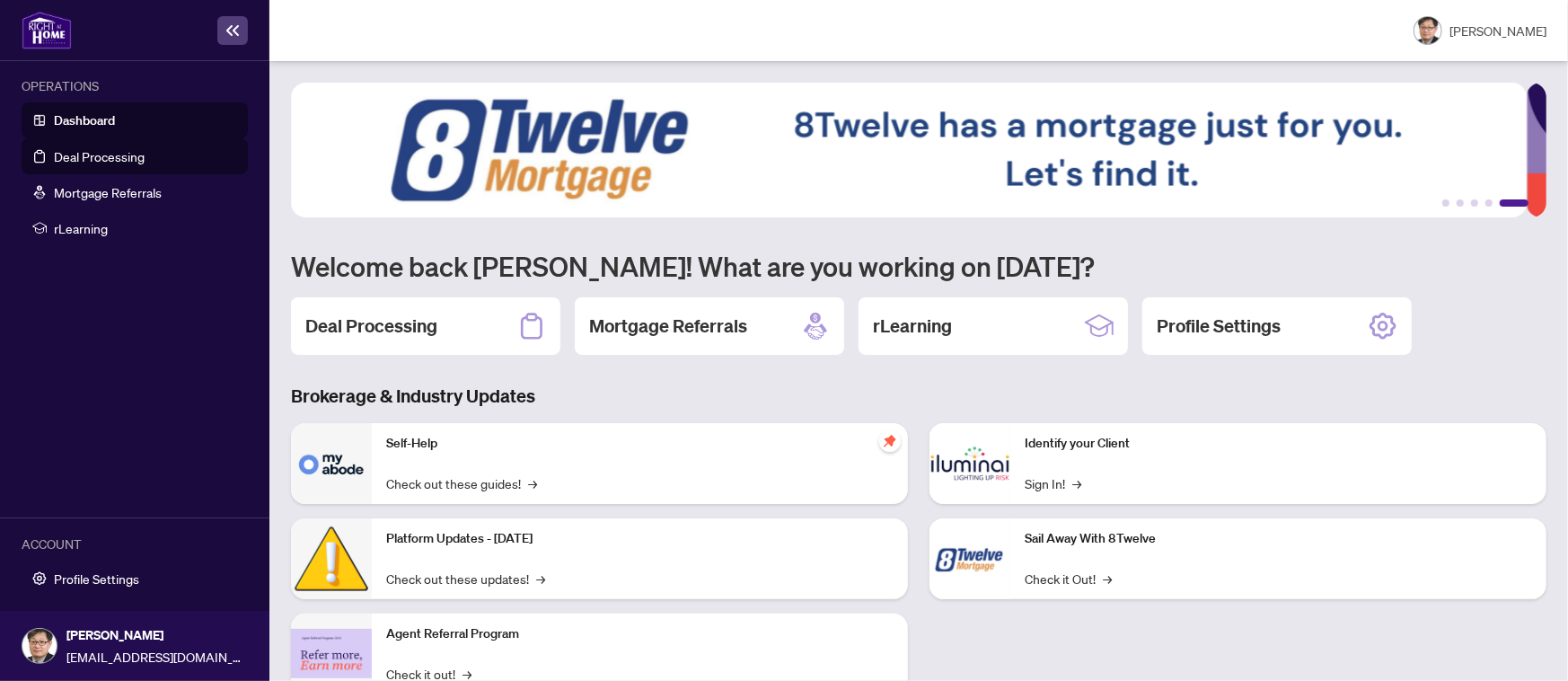 click on "Deal Processing" at bounding box center [99, 156] 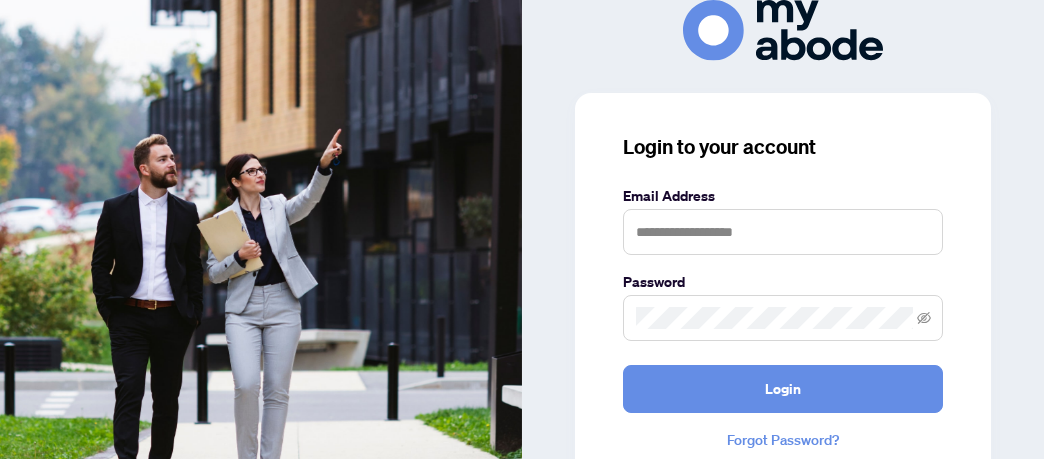 scroll, scrollTop: 0, scrollLeft: 0, axis: both 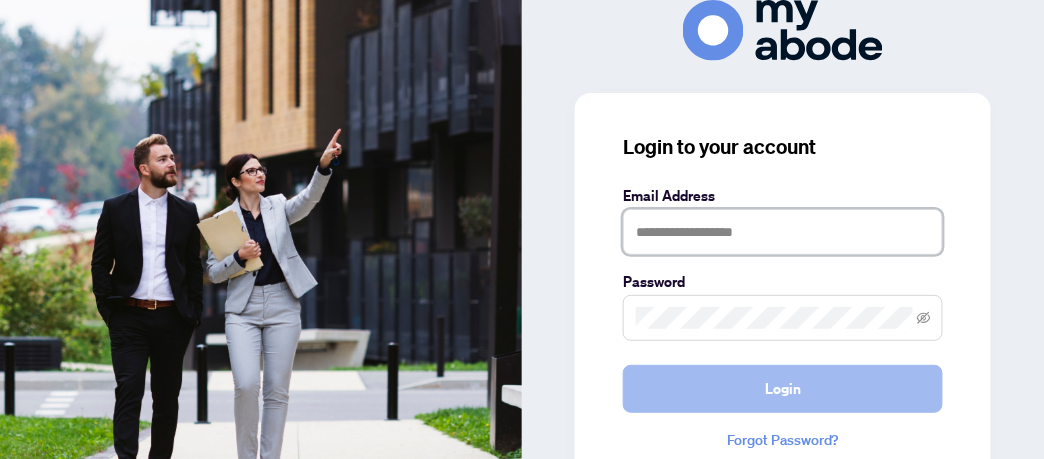 type on "**********" 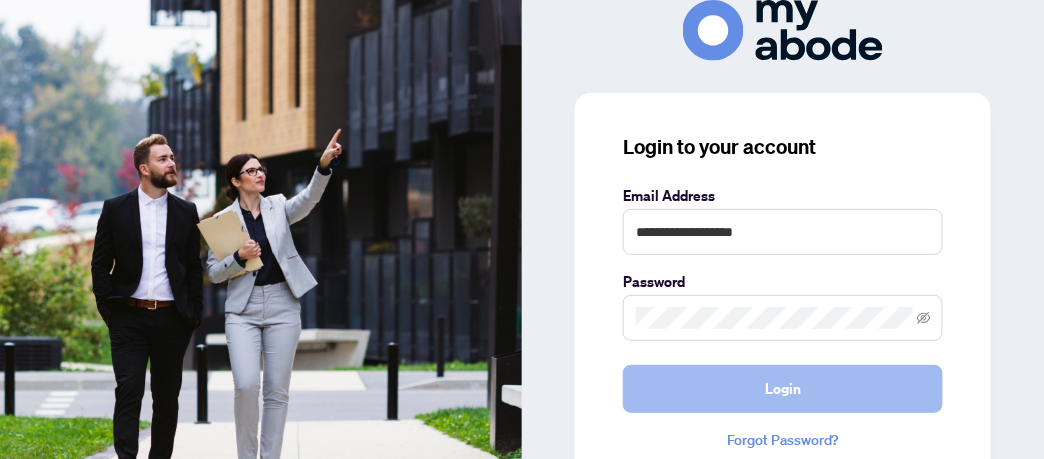 click on "Login" at bounding box center [783, 389] 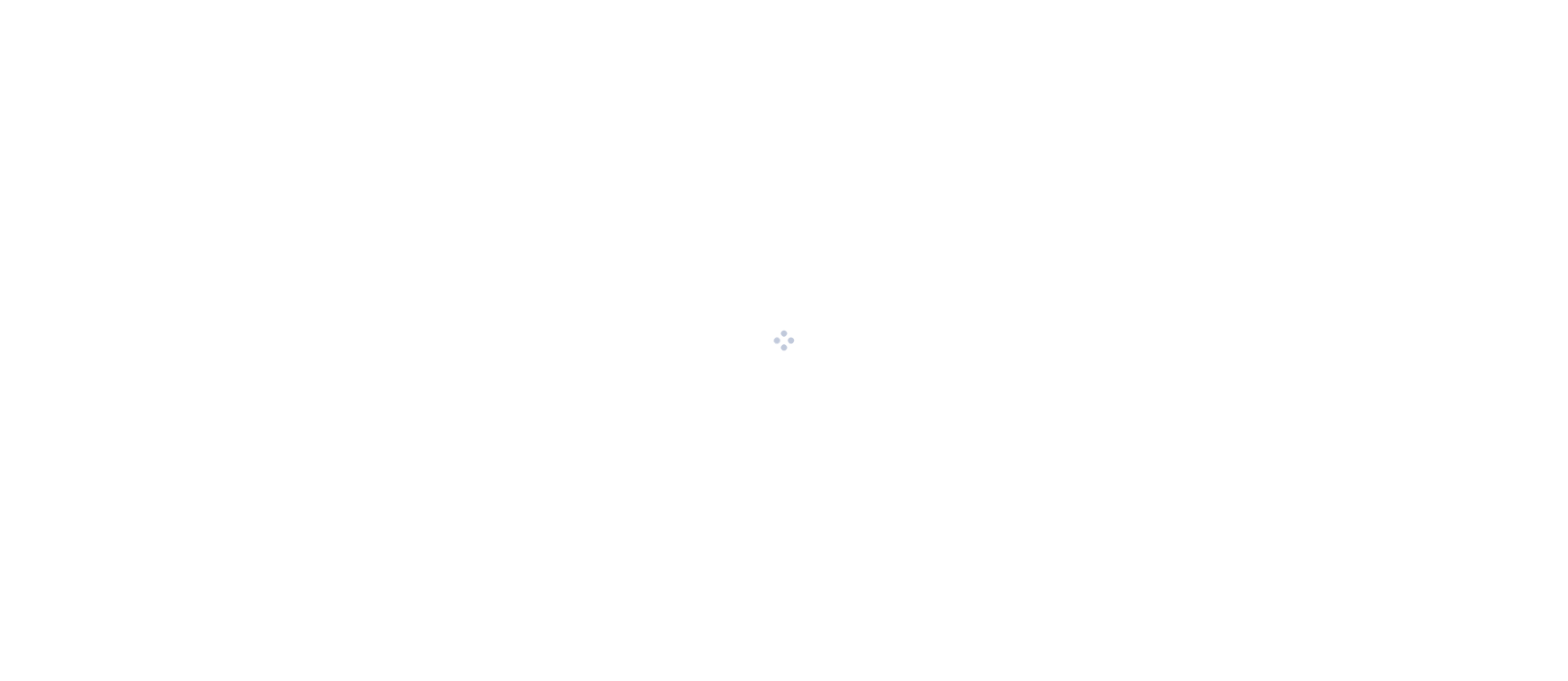 scroll, scrollTop: 0, scrollLeft: 0, axis: both 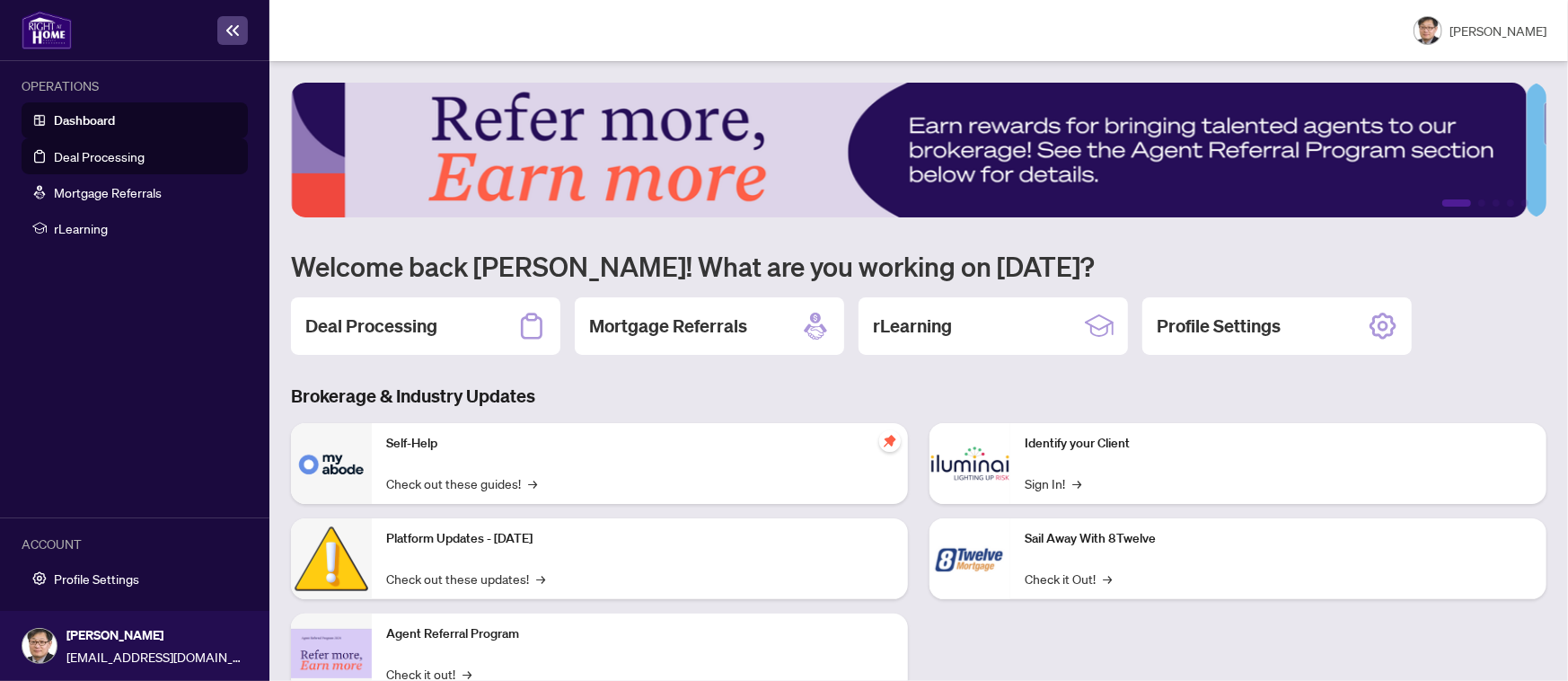 click on "Deal Processing" at bounding box center [99, 156] 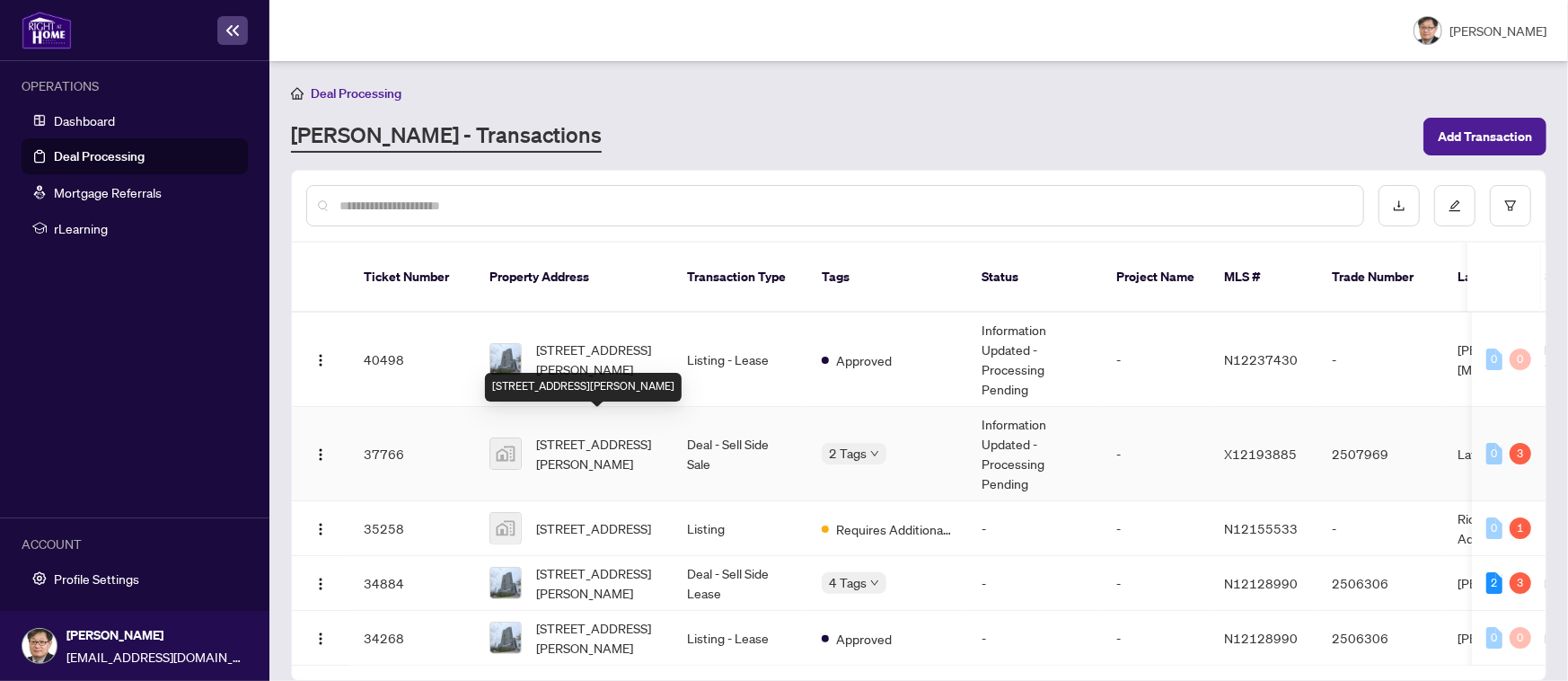 click on "[STREET_ADDRESS][PERSON_NAME]" at bounding box center [597, 454] 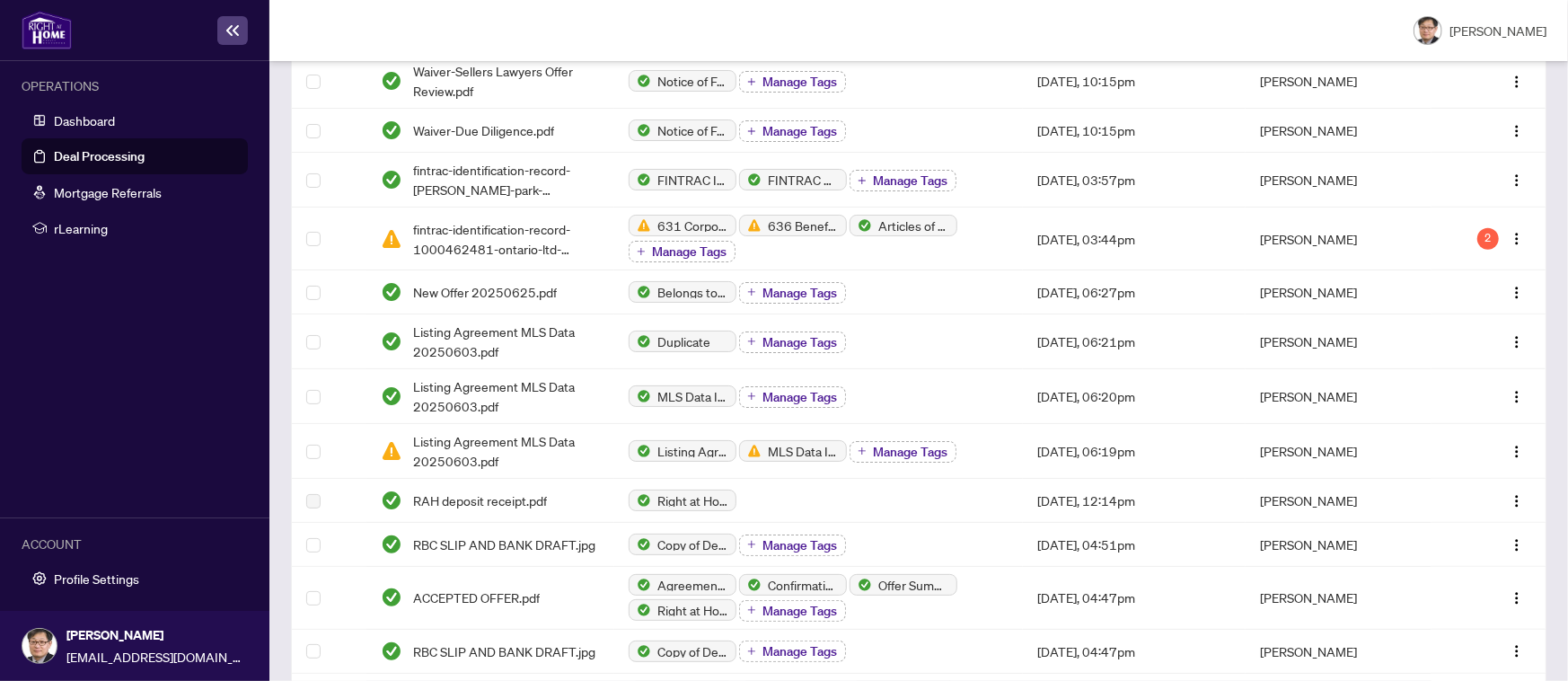 scroll, scrollTop: 21, scrollLeft: 0, axis: vertical 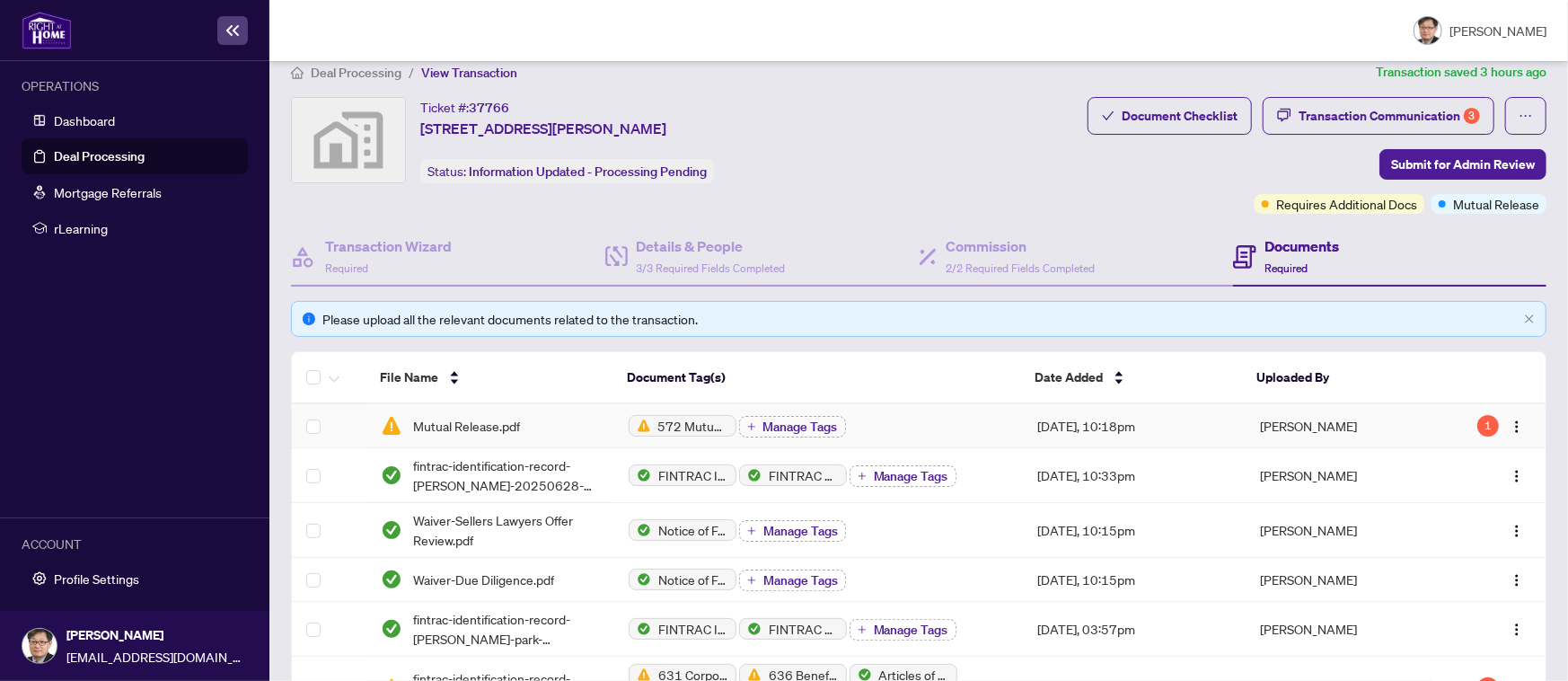 click on "1" at bounding box center [1488, 426] 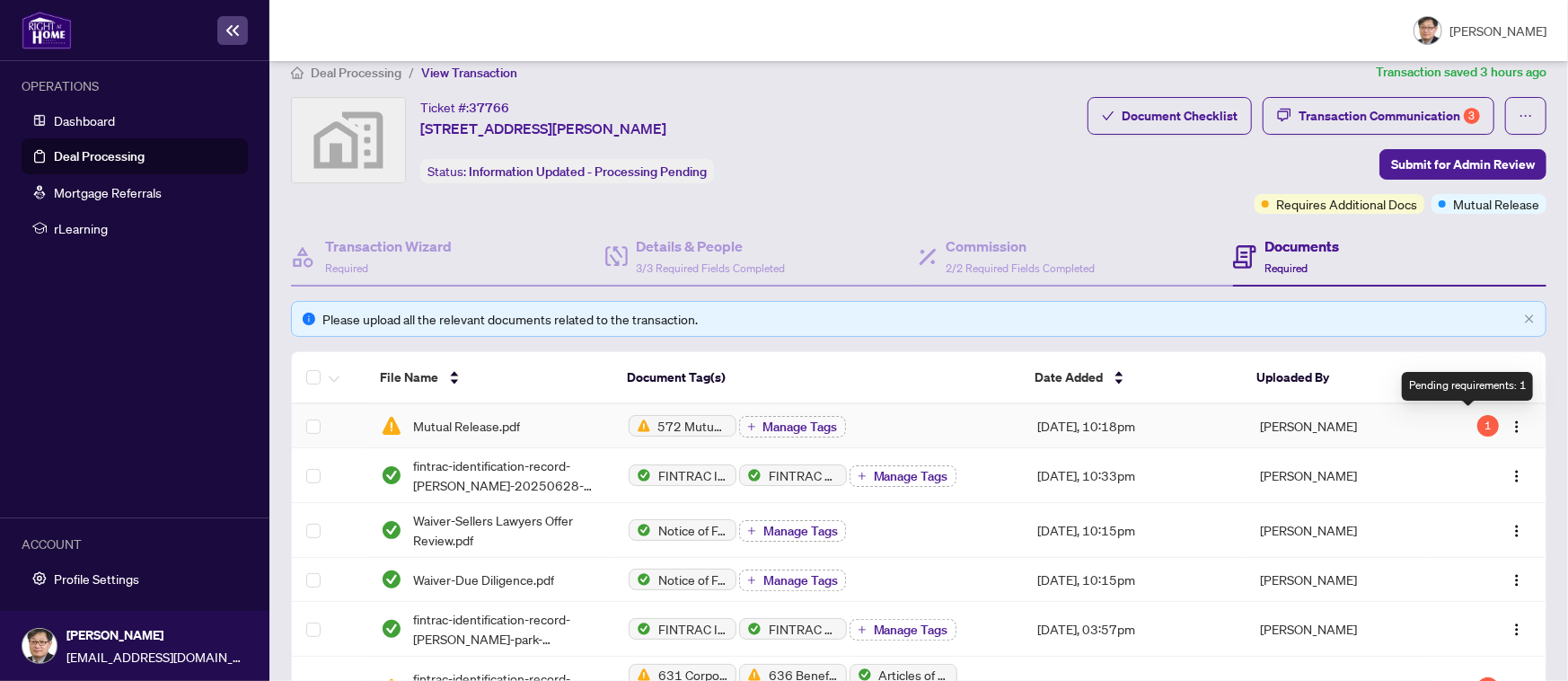 click on "1" at bounding box center [1488, 426] 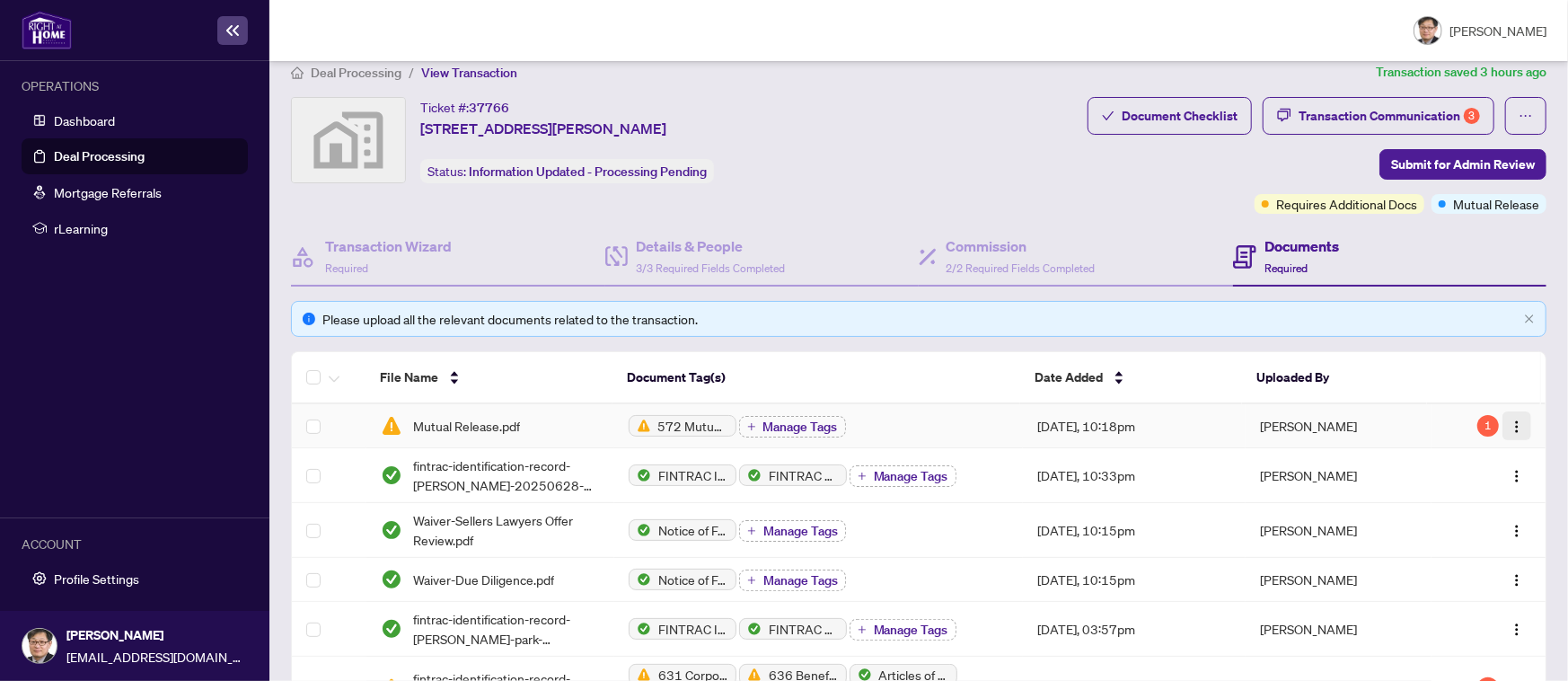 click at bounding box center [1517, 427] 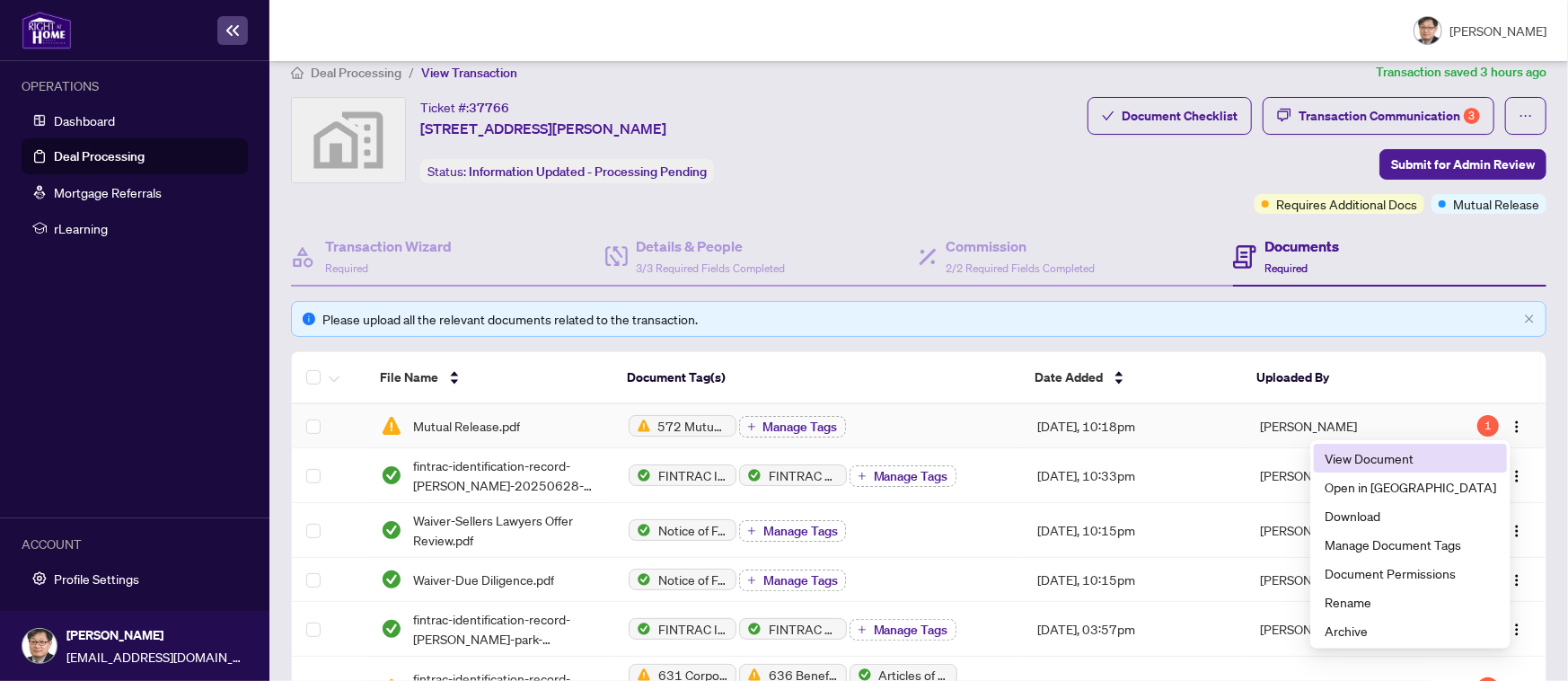 click on "View Document" at bounding box center (1410, 458) 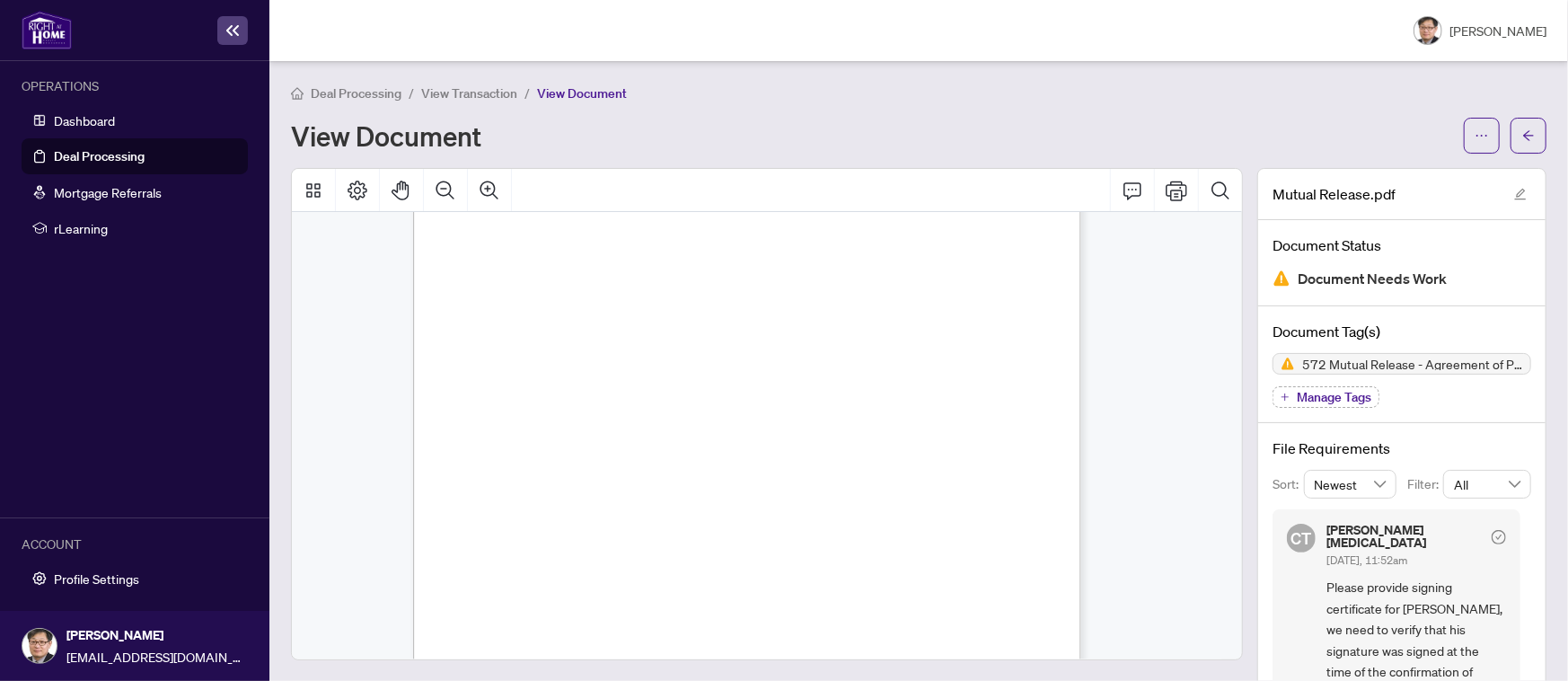 scroll, scrollTop: 533, scrollLeft: 0, axis: vertical 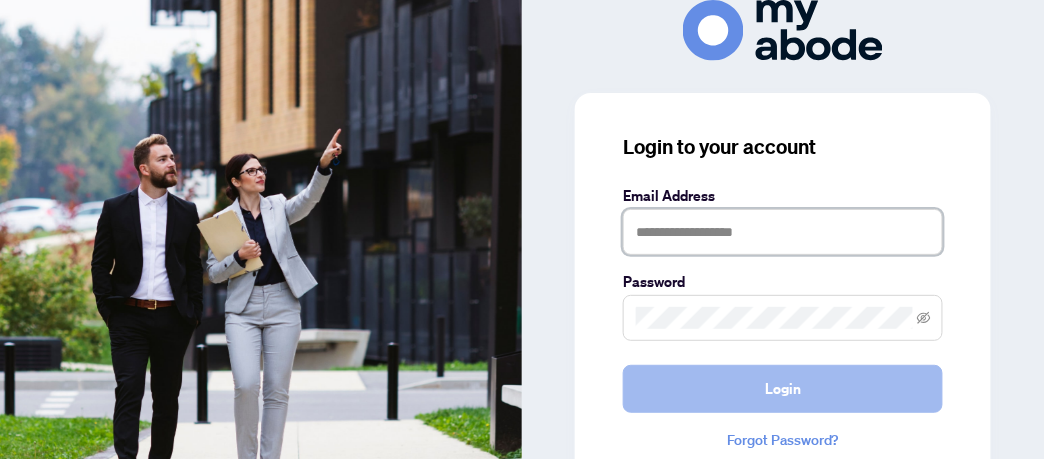 type on "**********" 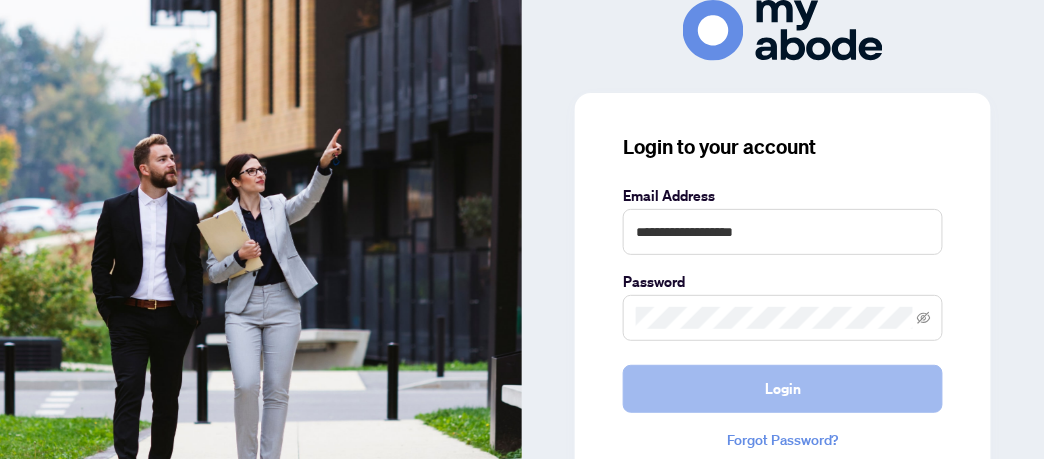 click on "Login" at bounding box center (783, 389) 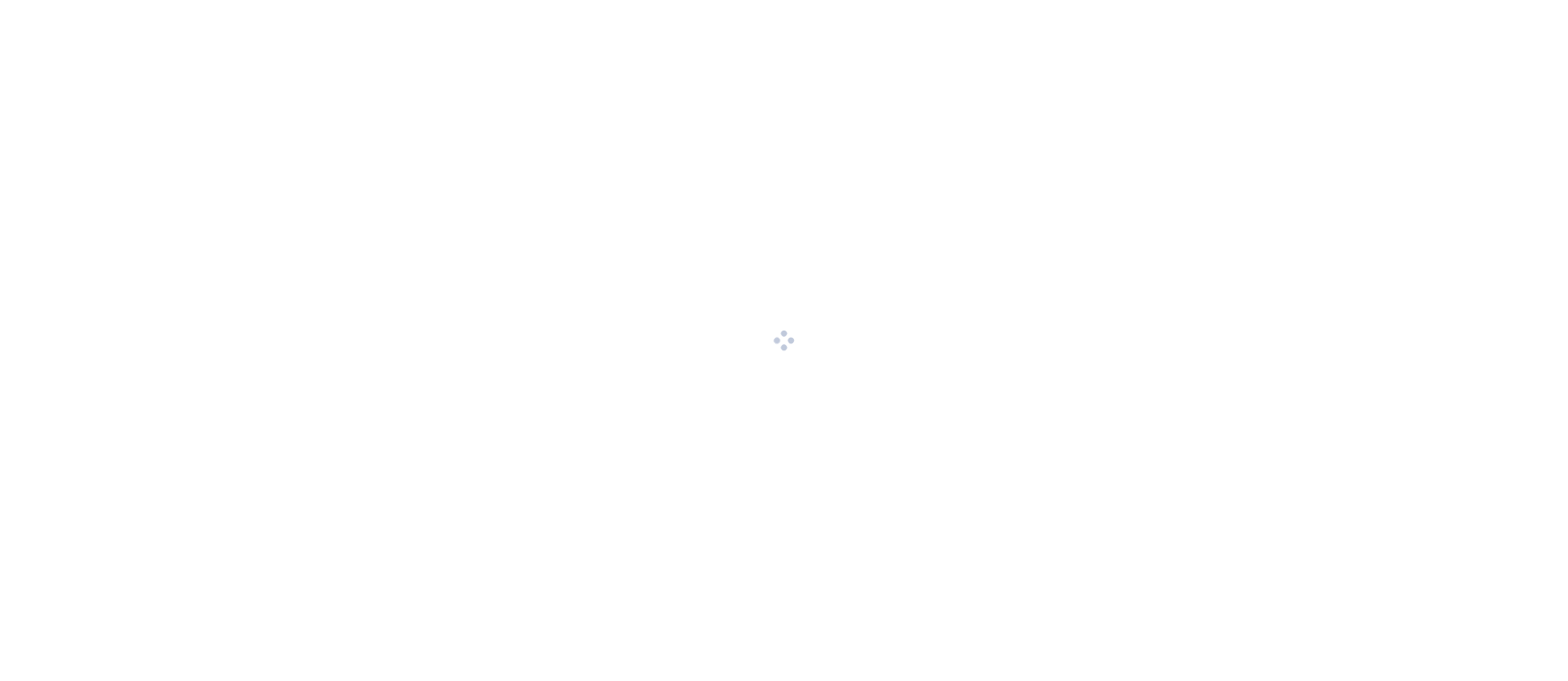 scroll, scrollTop: 0, scrollLeft: 0, axis: both 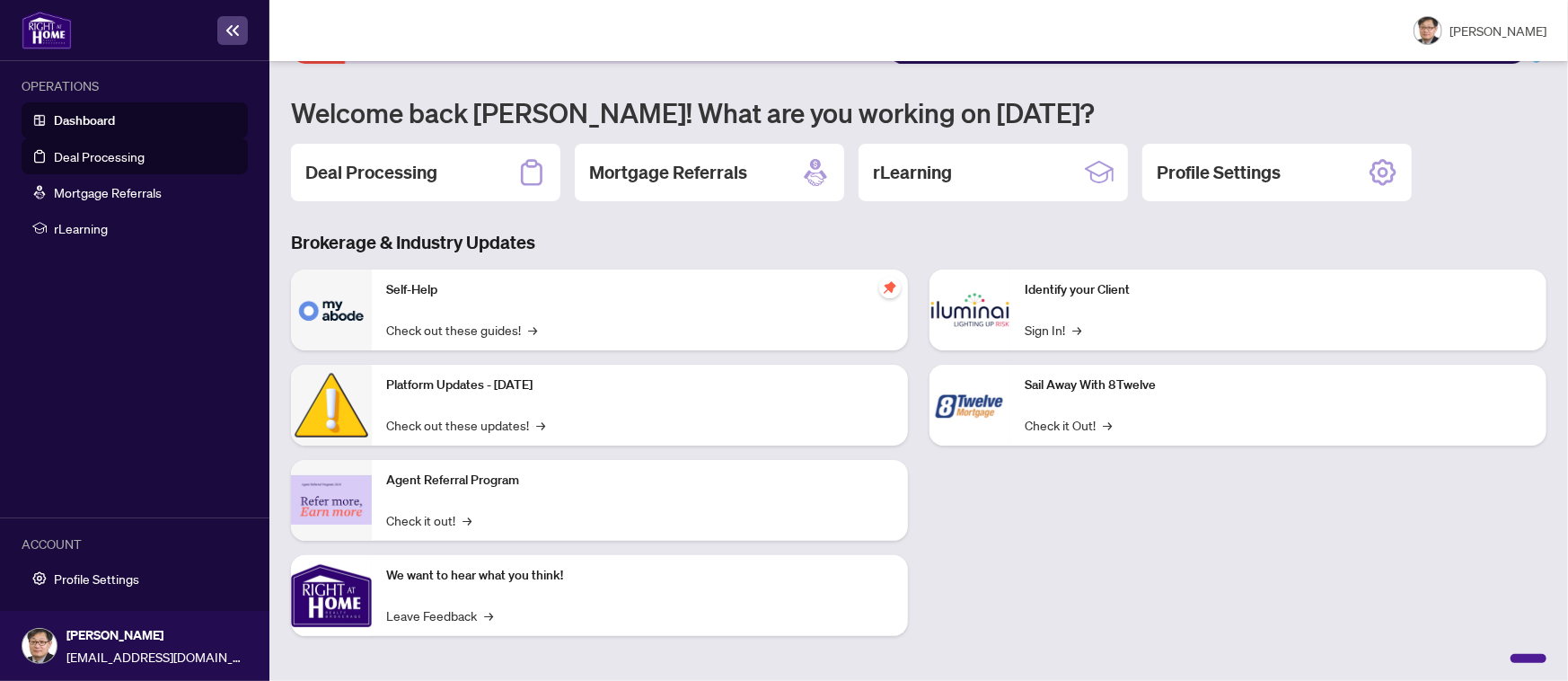 click on "Deal Processing" at bounding box center [99, 156] 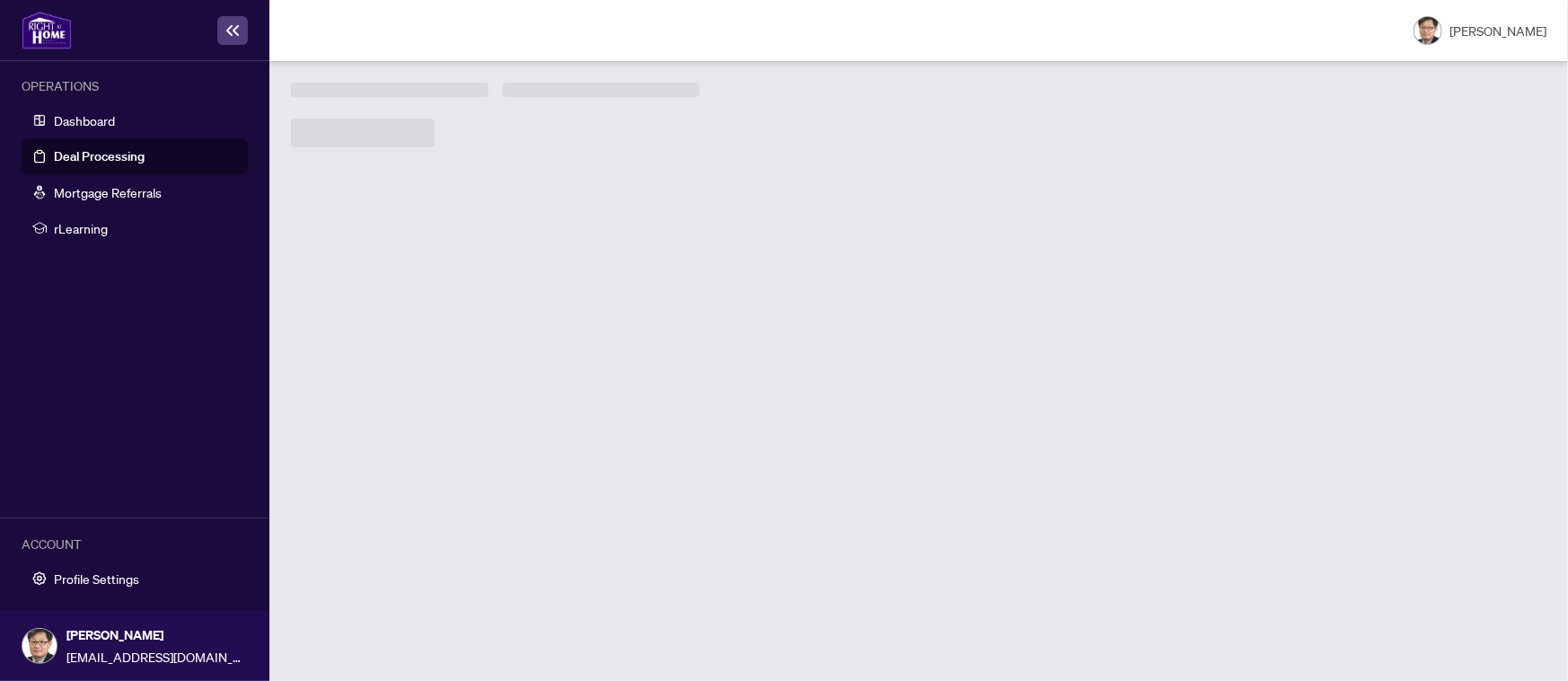 scroll, scrollTop: 0, scrollLeft: 0, axis: both 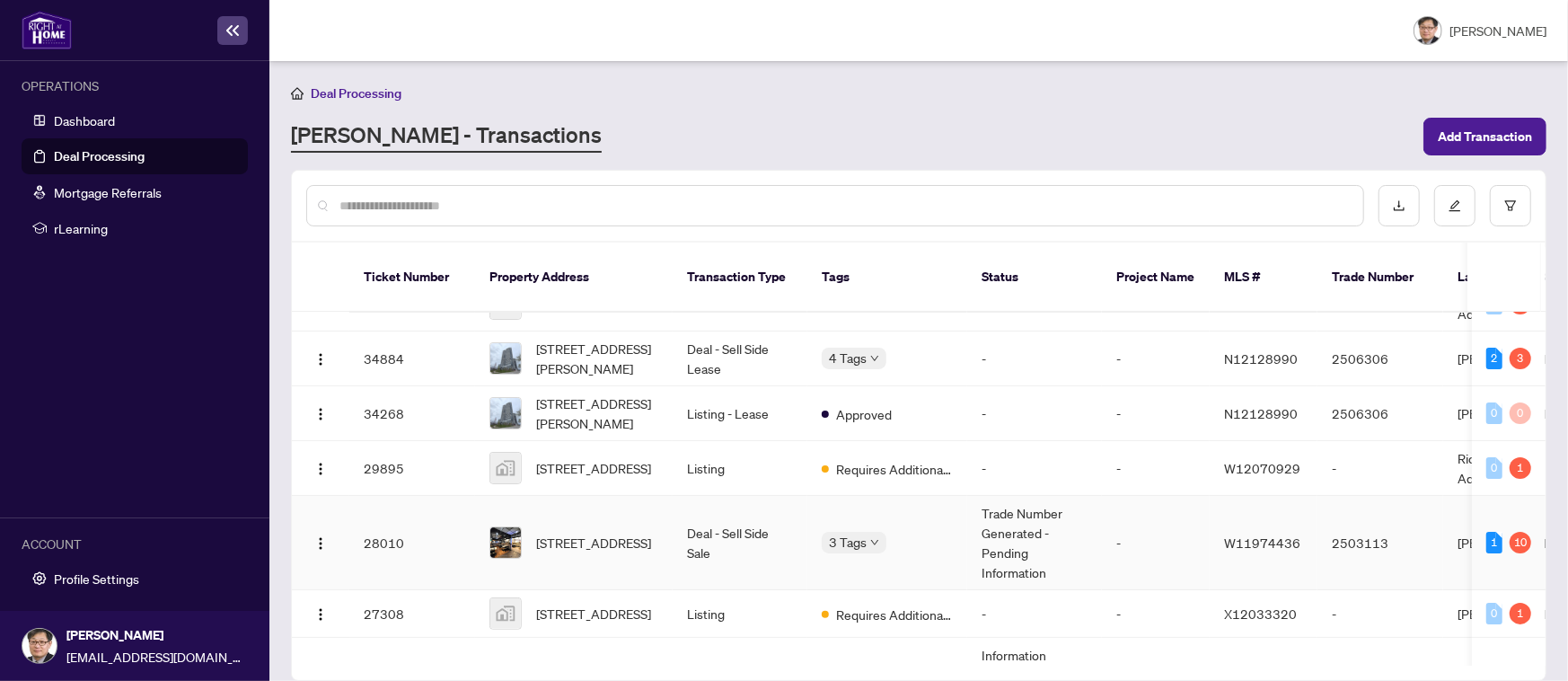 click on "[STREET_ADDRESS]" at bounding box center [594, 543] 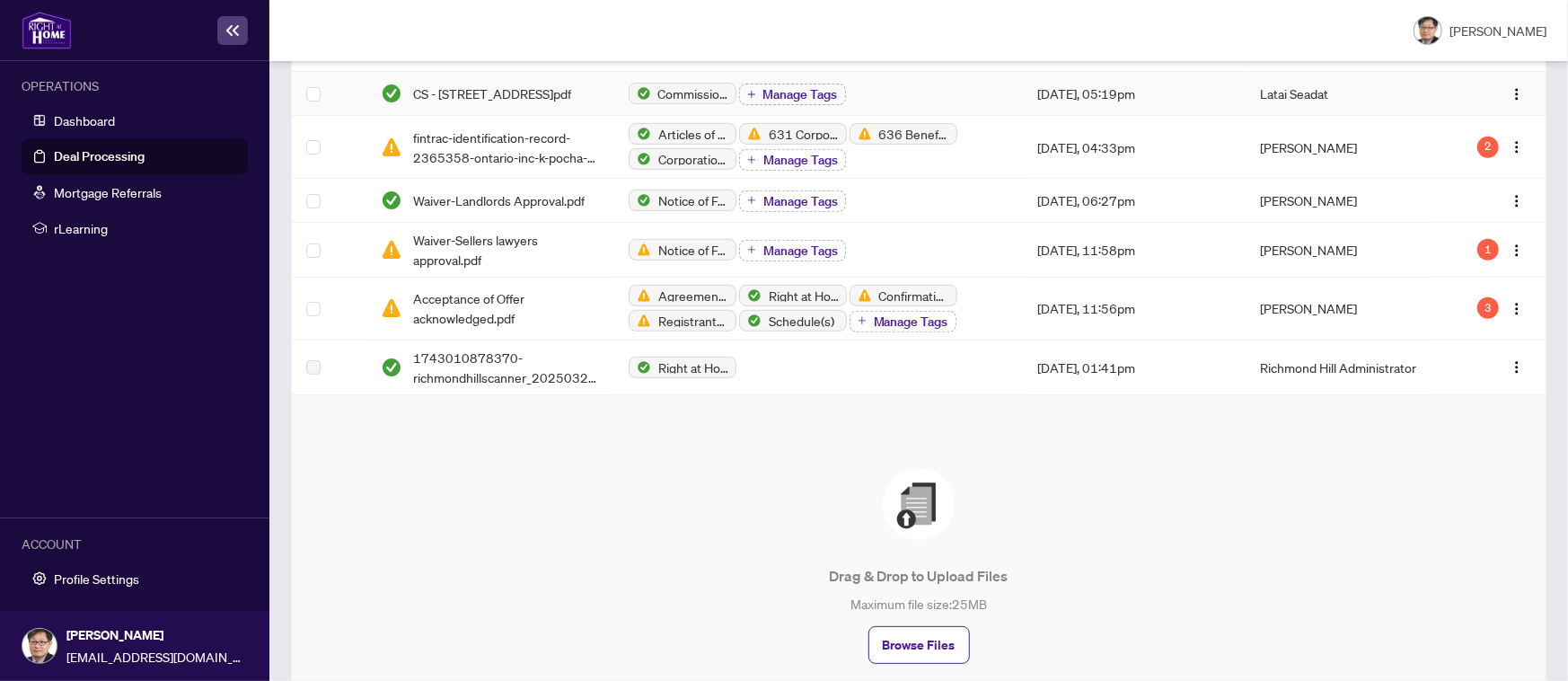 scroll, scrollTop: 618, scrollLeft: 0, axis: vertical 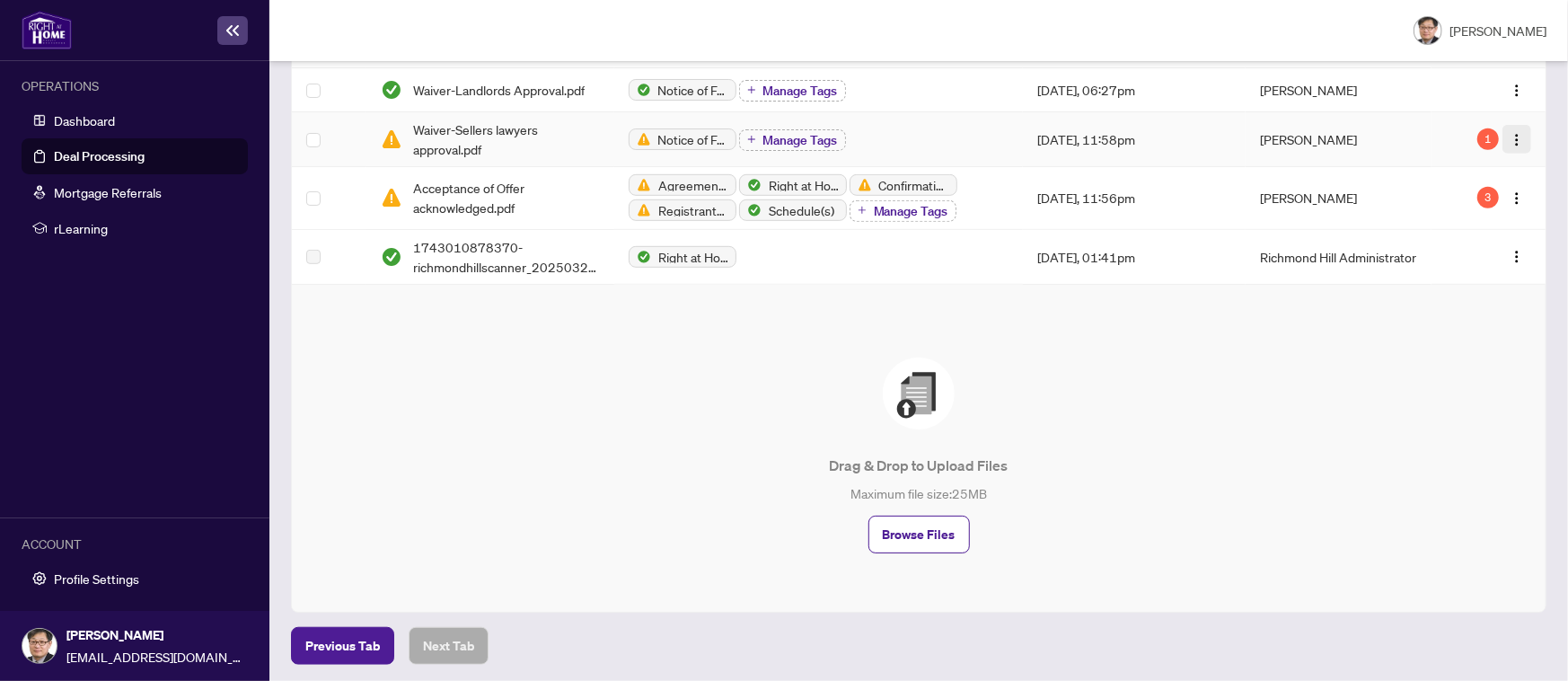 click at bounding box center (1517, 139) 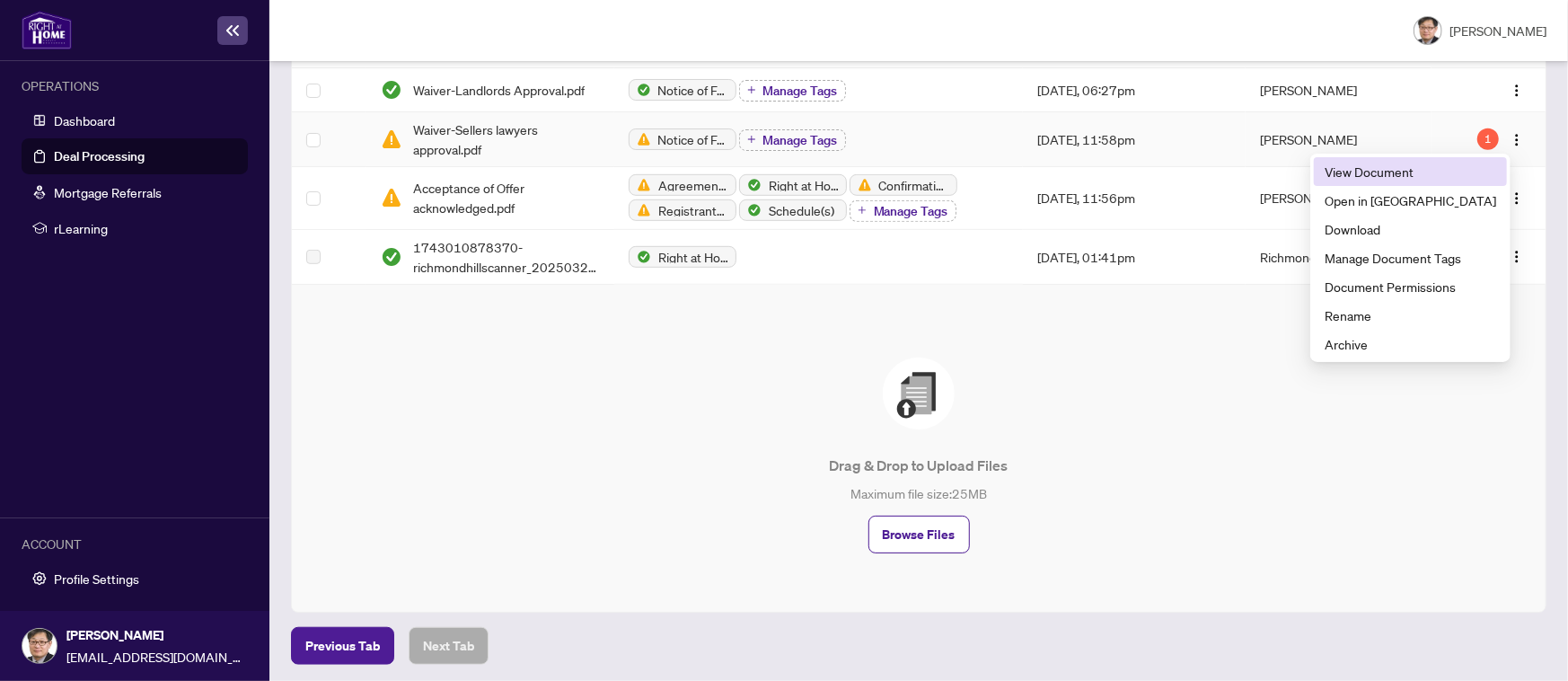 click on "View Document" at bounding box center (1410, 172) 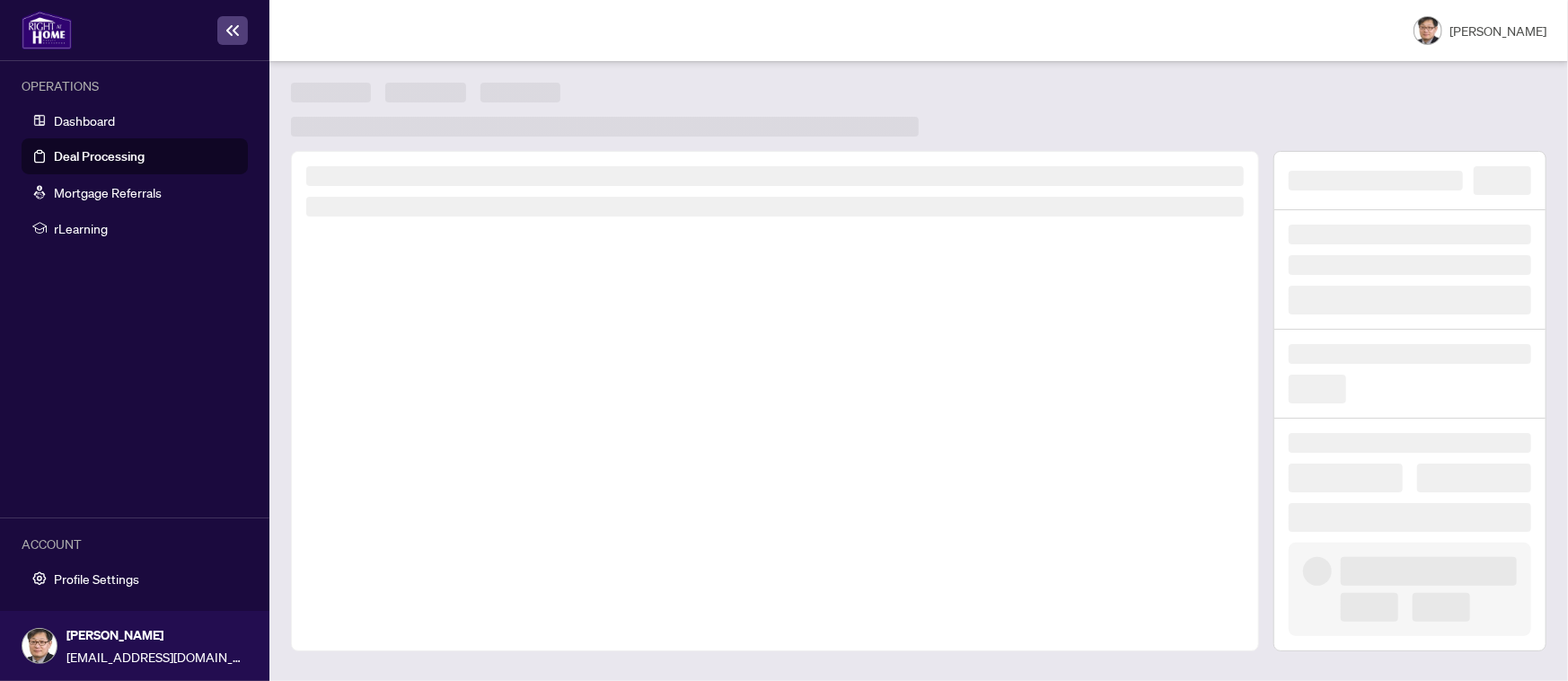 scroll, scrollTop: 0, scrollLeft: 0, axis: both 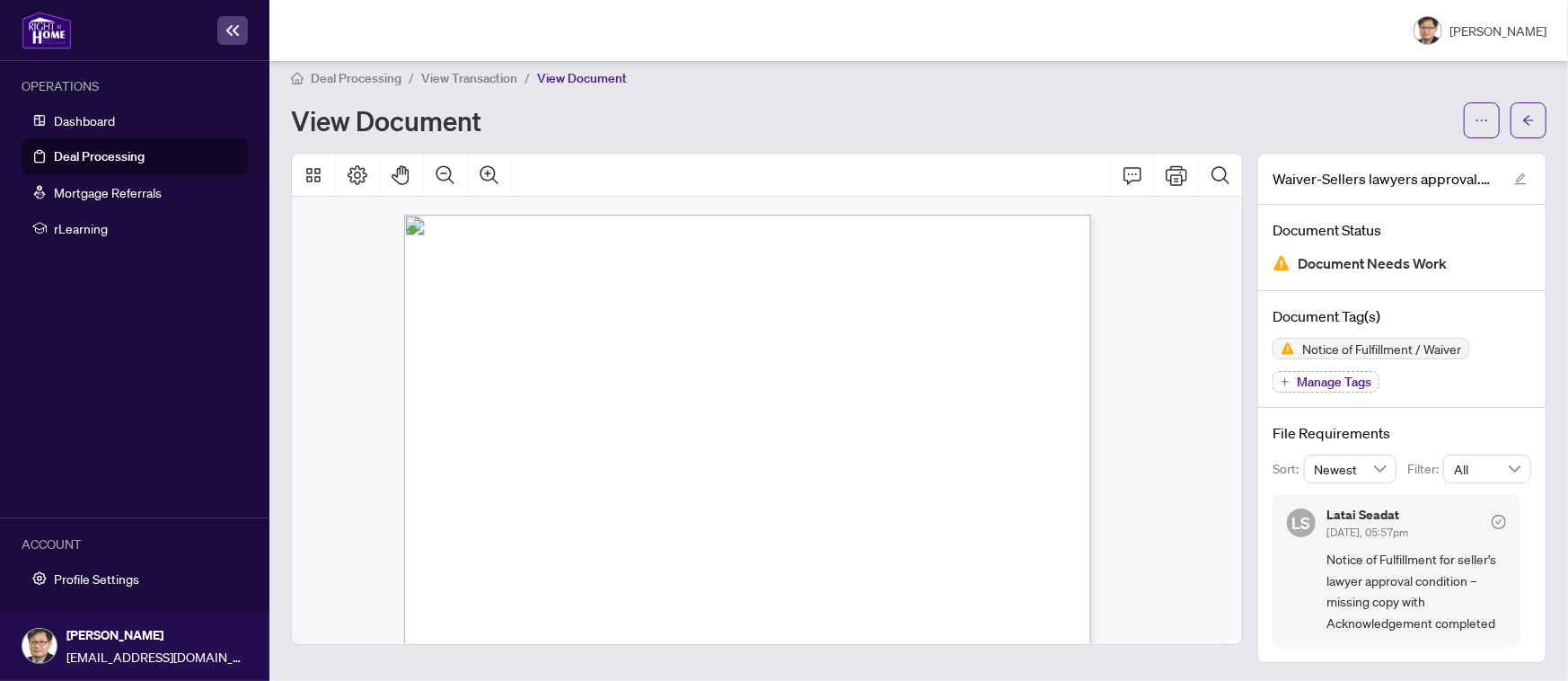 click on "Form 573 Revised 2019  Page 1 of 1
The trademarks REALTOR®, REALTORS®, MLS®, Multiple Listing Services® and associated logos are owned or controlled by  The Canadian Real Estate Association (CREA) and identify the real estate professionals who are members of CREA and the  quality of services they provide. Used under license.
© 2025, Ontario Real Estate Association (“[PERSON_NAME]”). All rights reserved. This form was developed by [PERSON_NAME] for the use and reproduction  by its members and licensees only. Any other use or reproduction is prohibited except with prior written consent of [PERSON_NAME]. Do not alter  when printing or reproducing the standard pre-set portion. [PERSON_NAME] bears no liability for your use of this form.
Waiver
Agreement of Purchase and Sale - Commercial  Form 573
for use in the Province of Ontario
BUYER:  SELLER:  REAL PROPERTY: In accordance with the terms and conditions of the Agreement of Purchase and Sale - Commercial dated the .......... day of.............................................,
28" at bounding box center (757, 650) 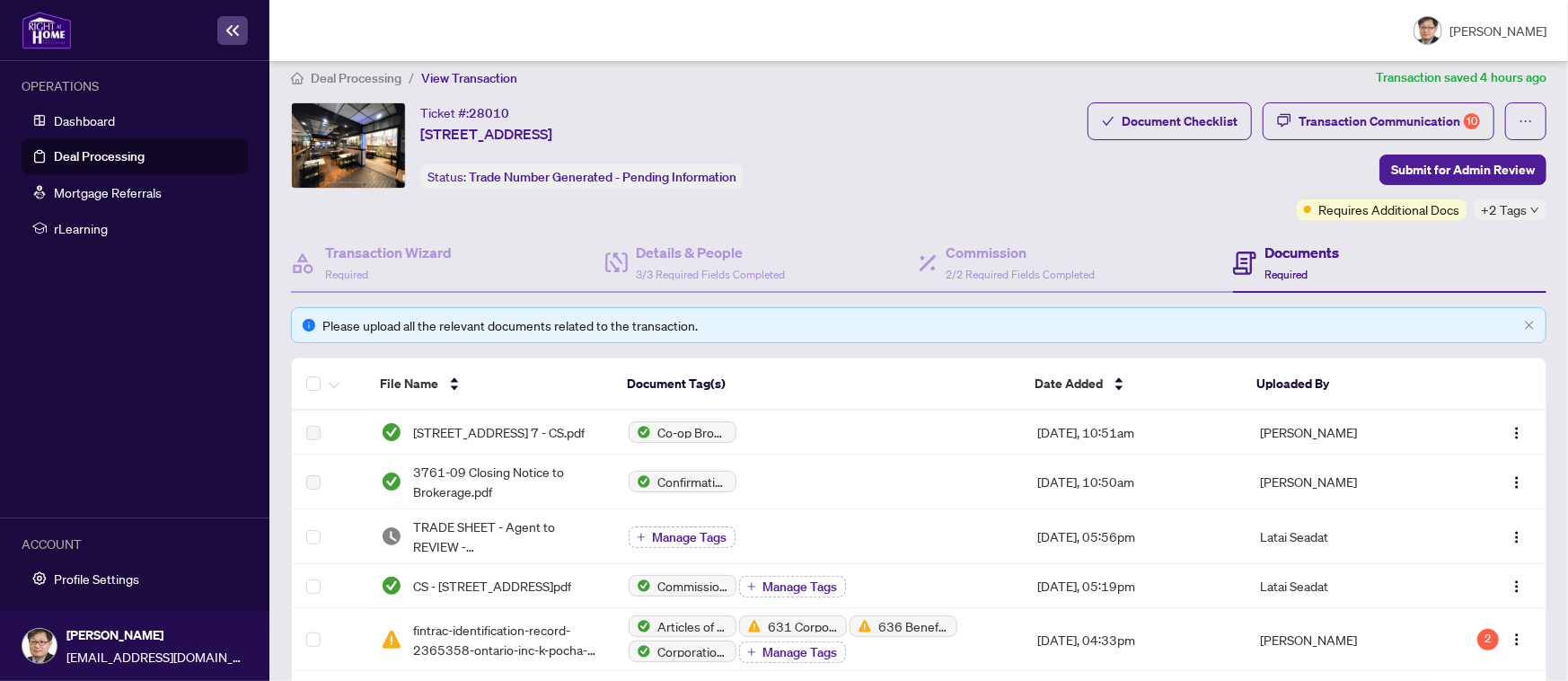 scroll, scrollTop: 618, scrollLeft: 0, axis: vertical 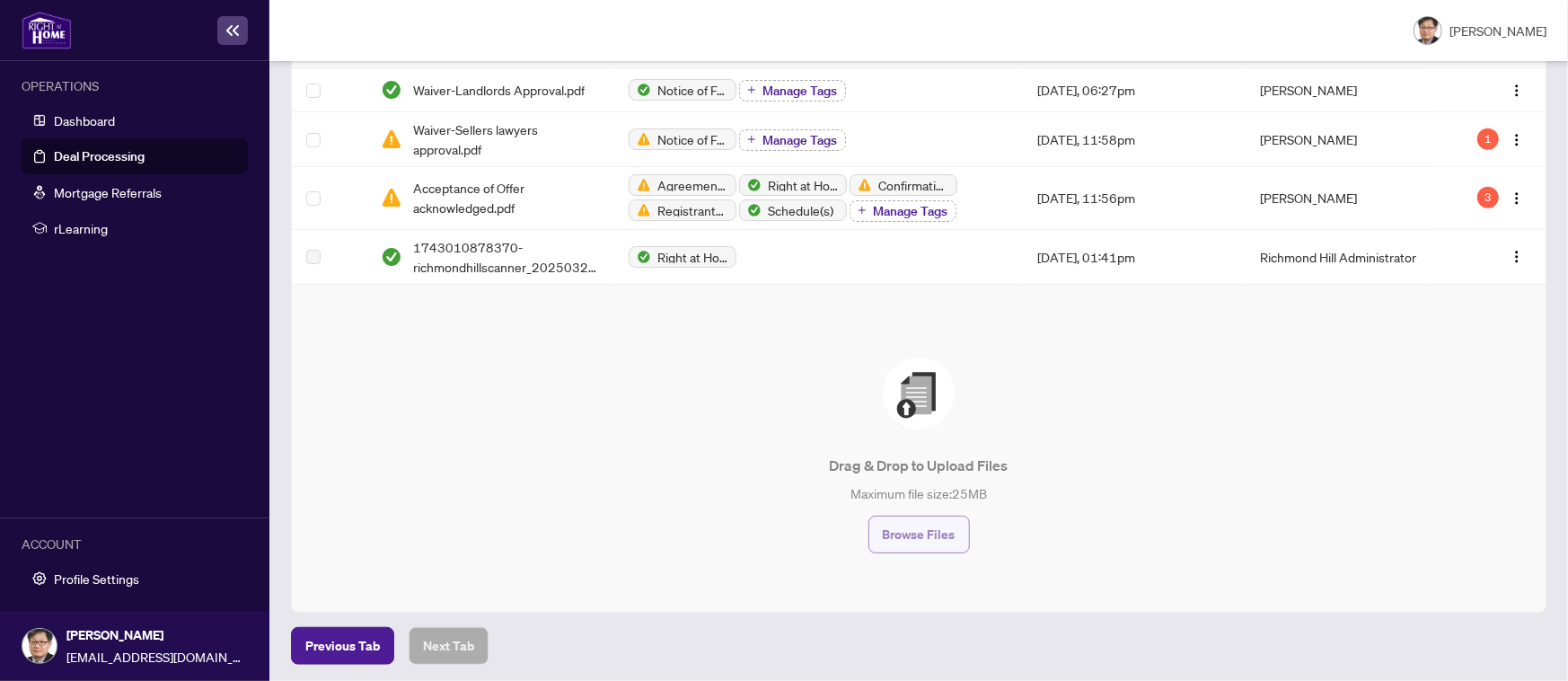 click on "Browse Files" at bounding box center (919, 535) 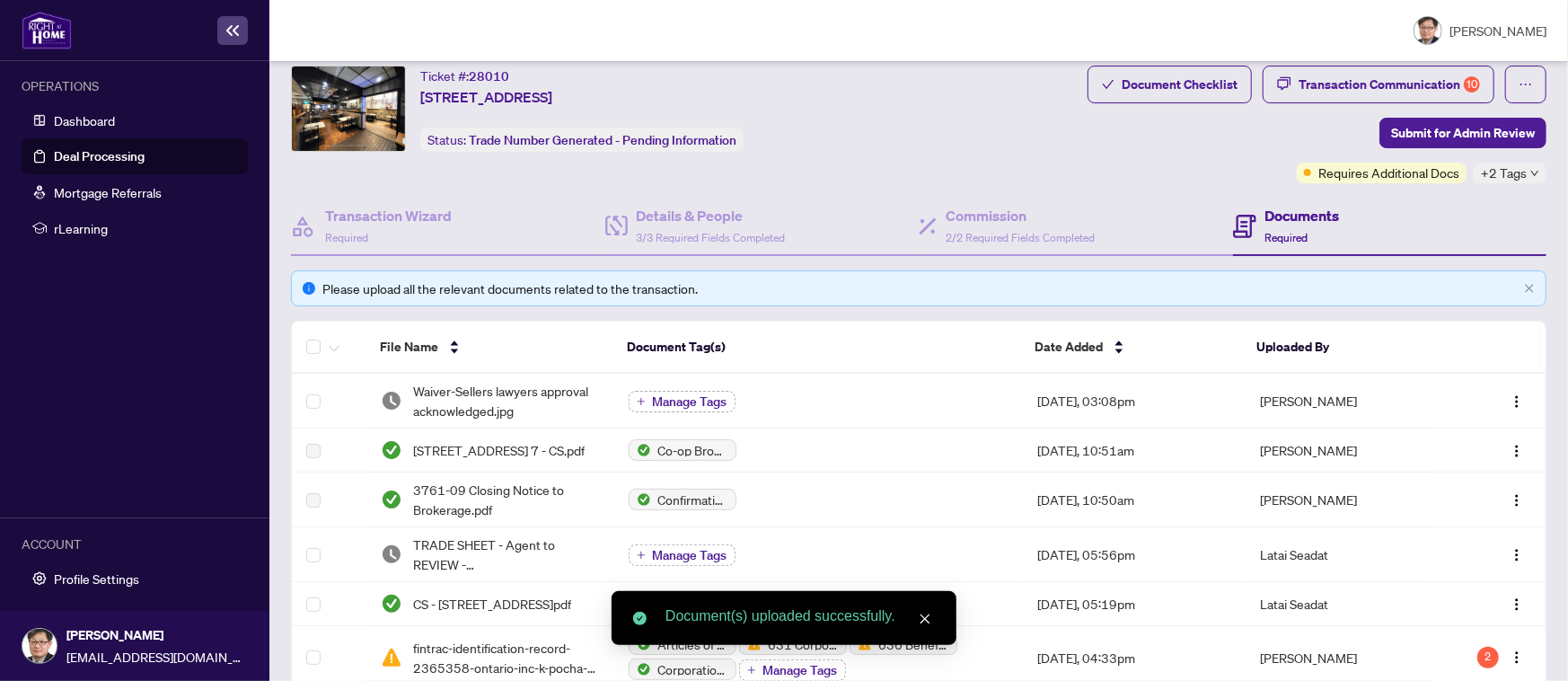 scroll, scrollTop: 0, scrollLeft: 0, axis: both 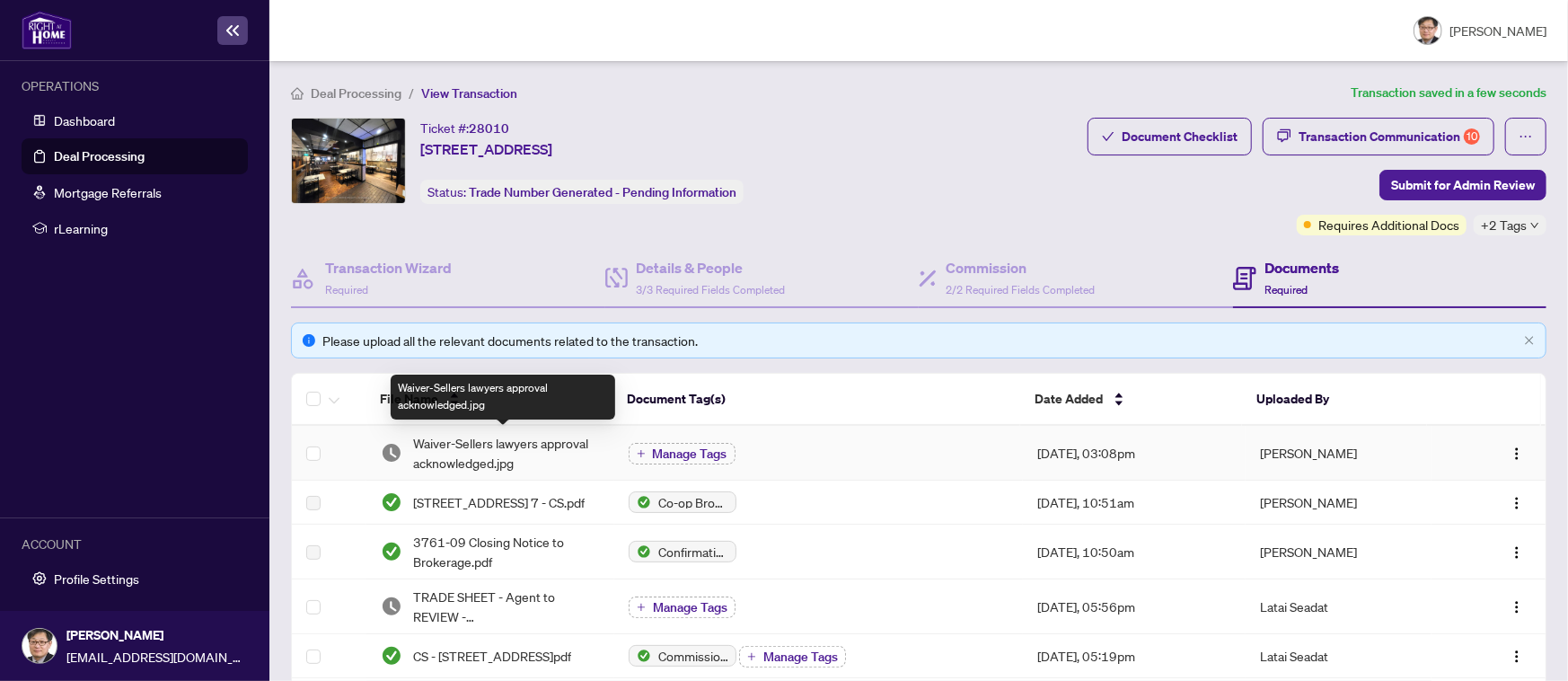 click on "Waiver-Sellers lawyers approval acknowledged.jpg" at bounding box center [507, 453] 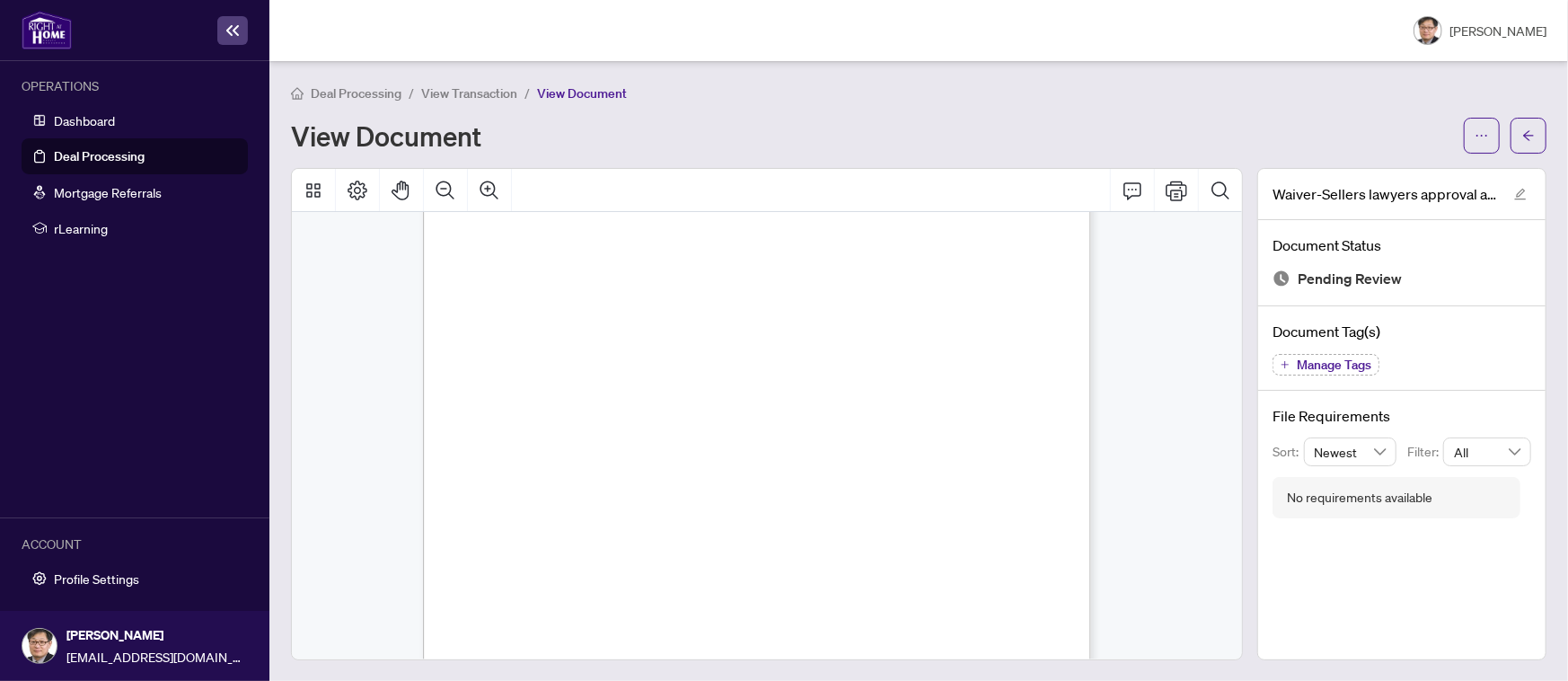 scroll, scrollTop: 0, scrollLeft: 0, axis: both 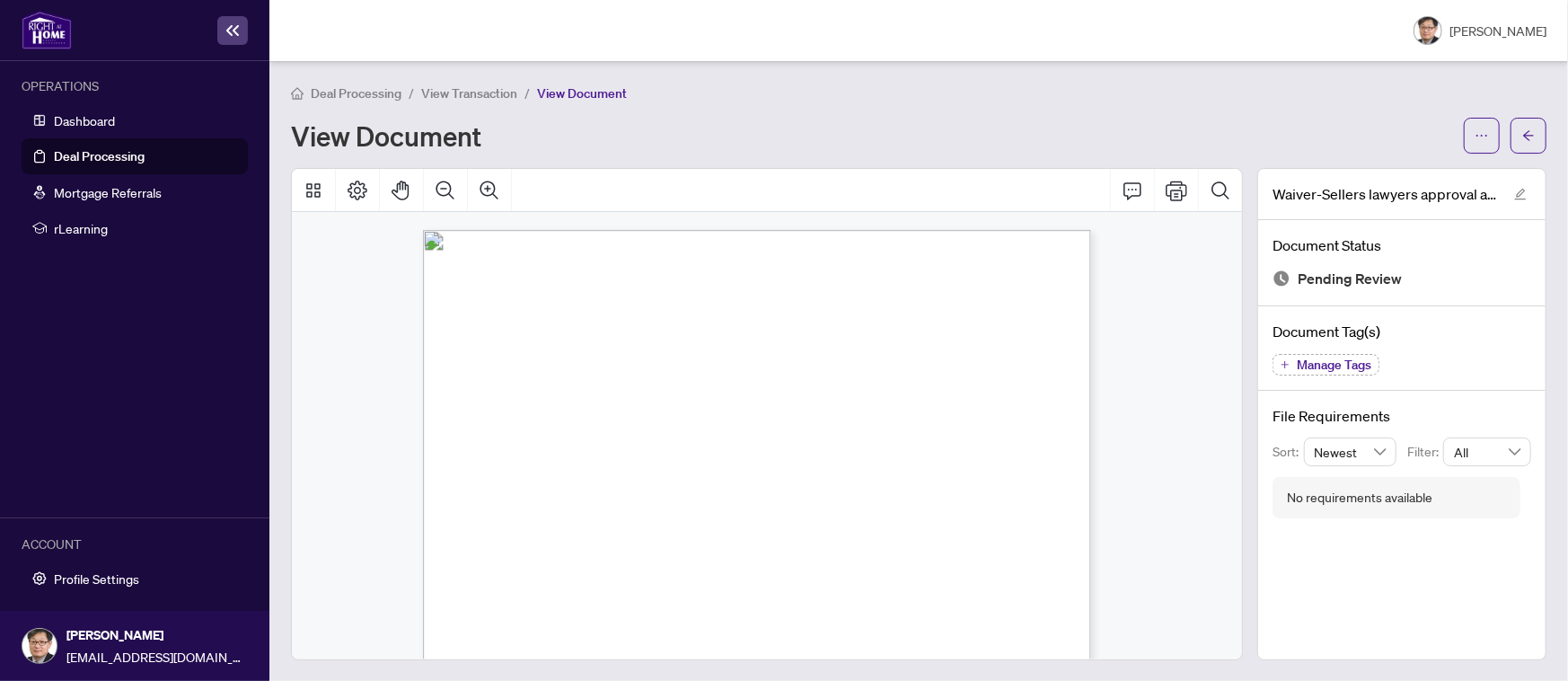 click on "Deal Processing / View Transaction / View Document View Document" at bounding box center [919, 118] 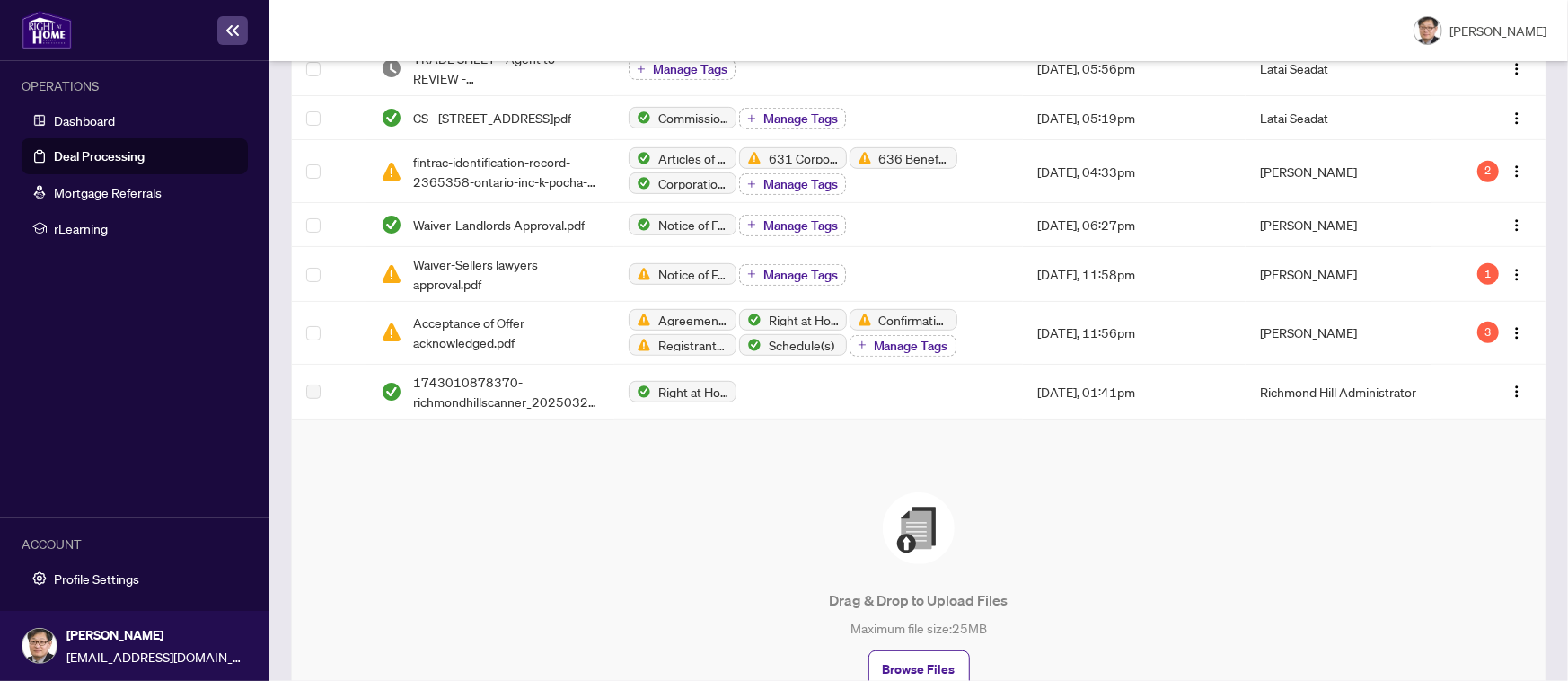 scroll, scrollTop: 673, scrollLeft: 0, axis: vertical 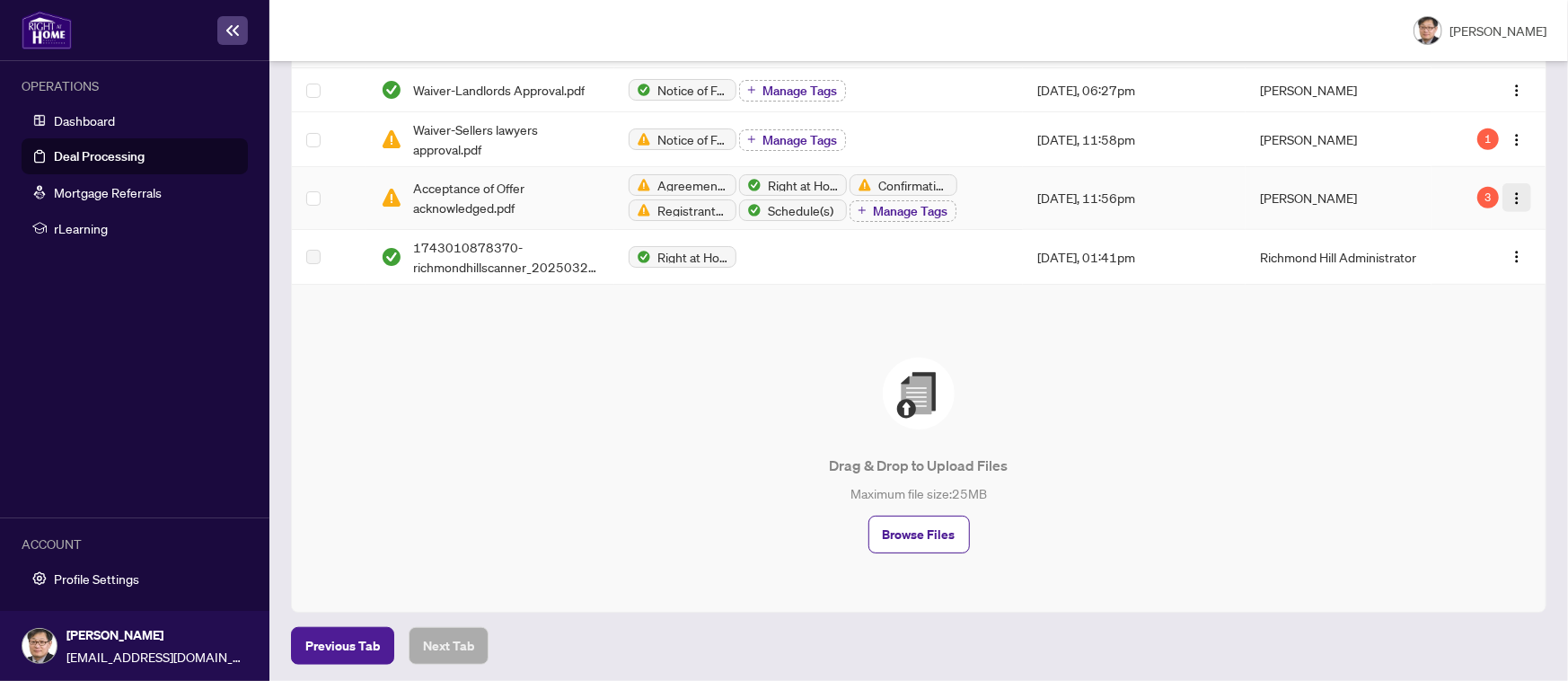 click at bounding box center (1517, 199) 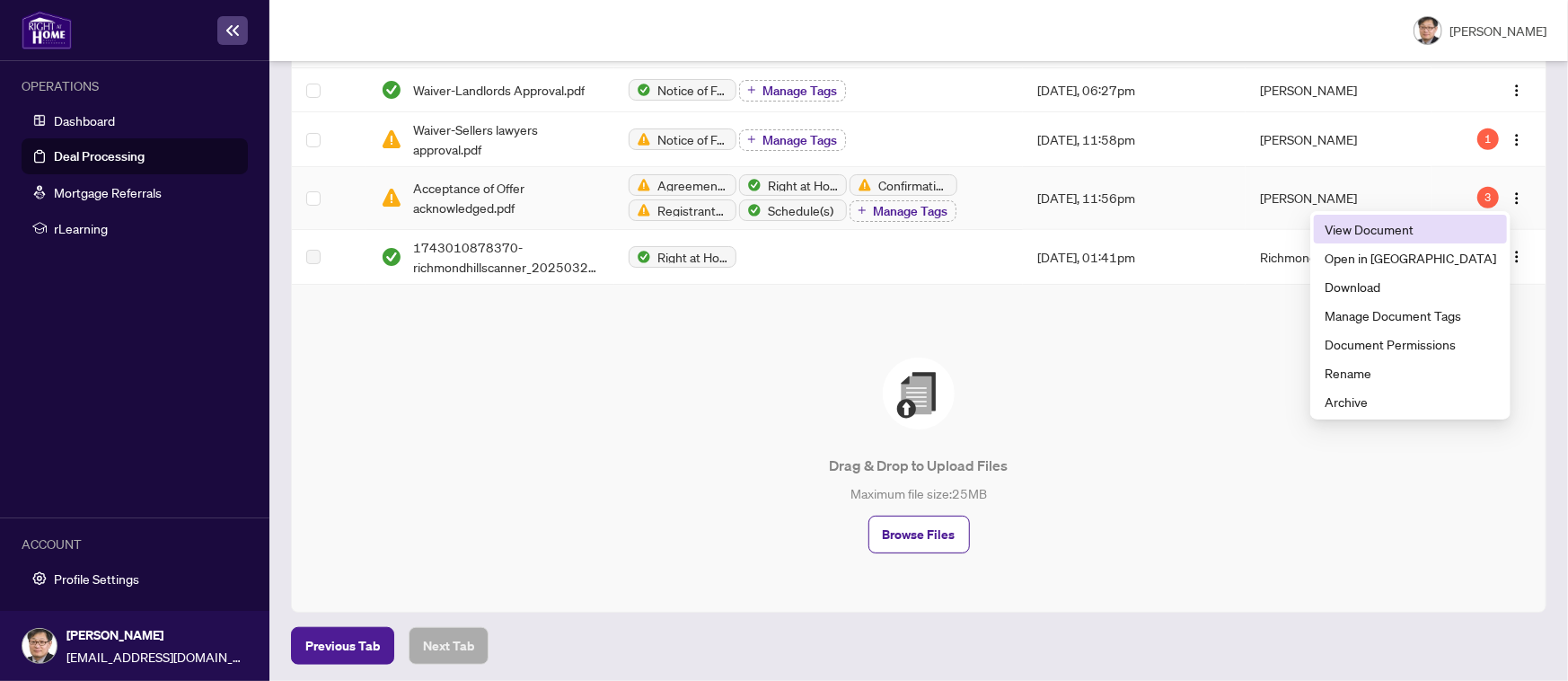 click on "View Document" at bounding box center [1410, 229] 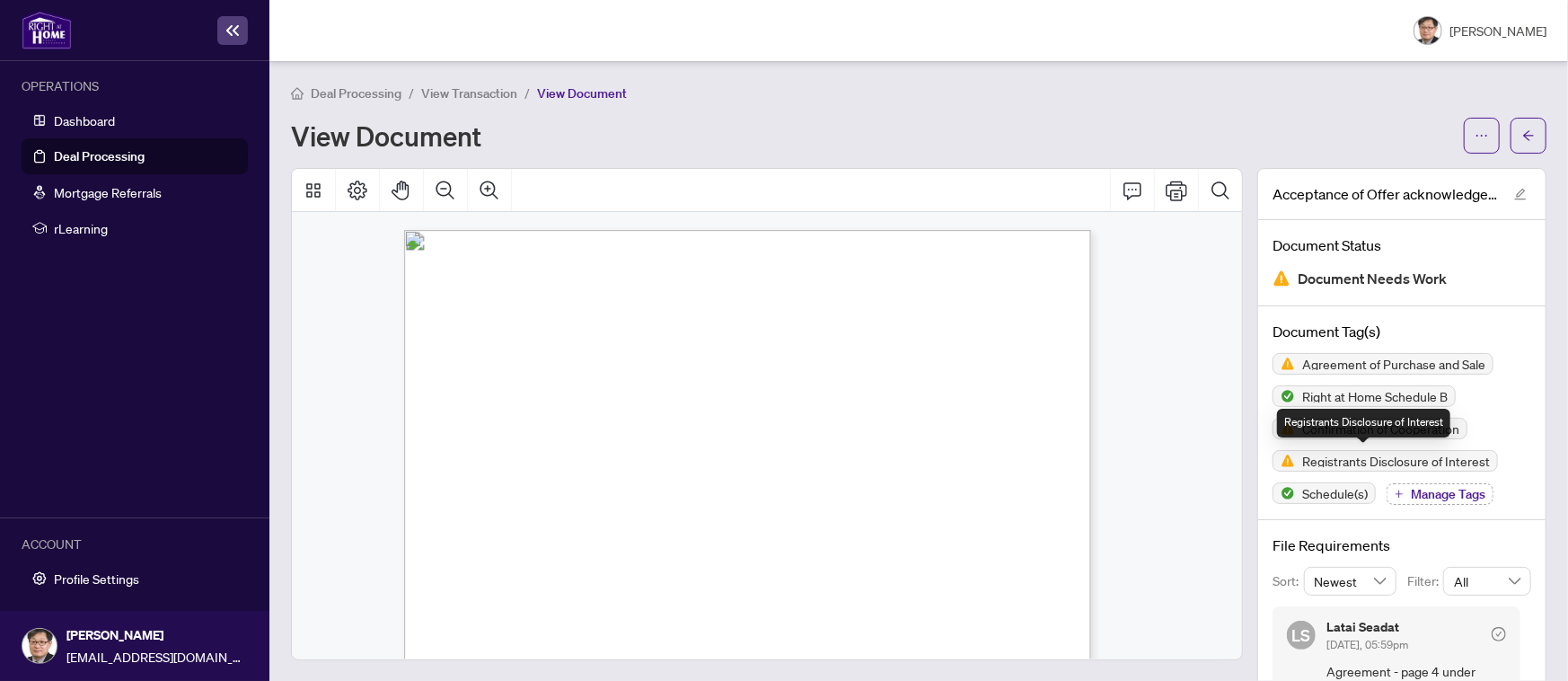 scroll, scrollTop: 184, scrollLeft: 0, axis: vertical 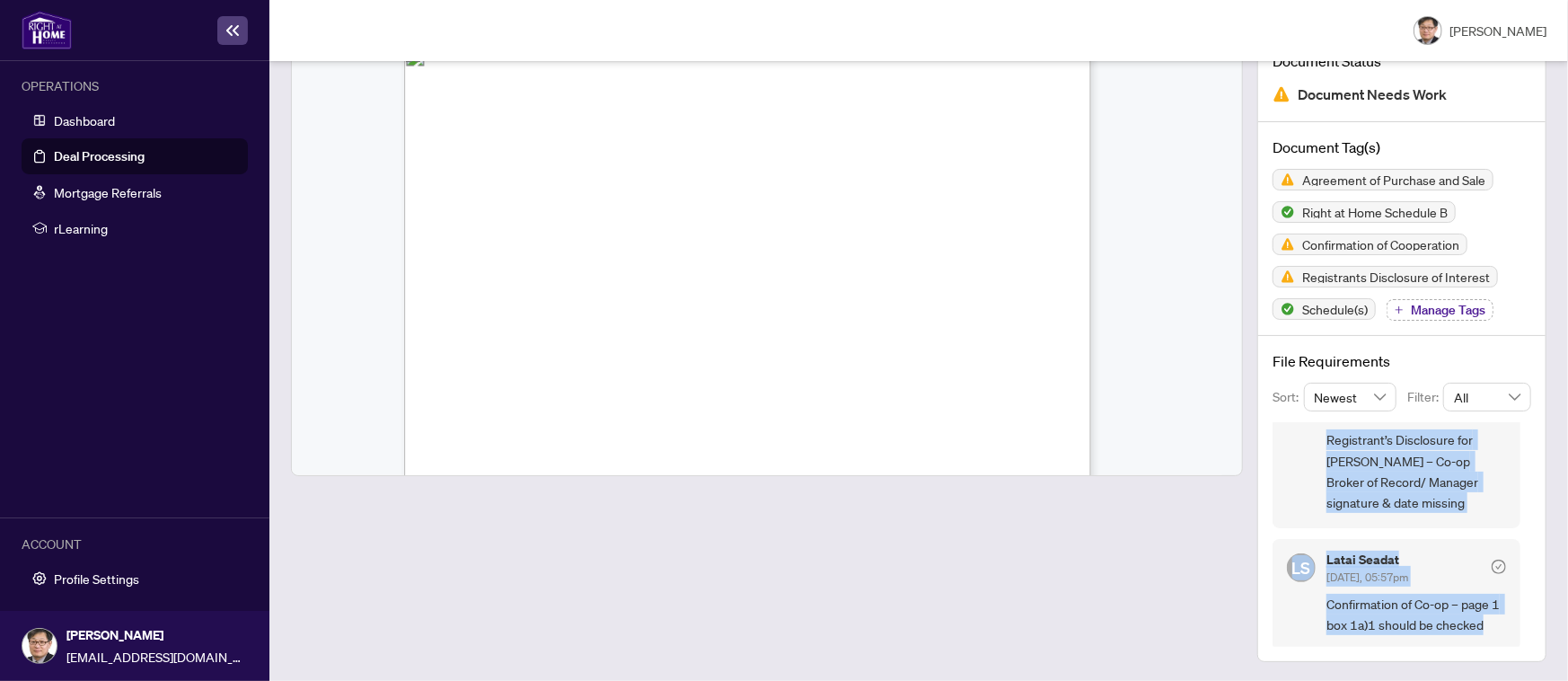 drag, startPoint x: 1309, startPoint y: 484, endPoint x: 1651, endPoint y: 662, distance: 385.549 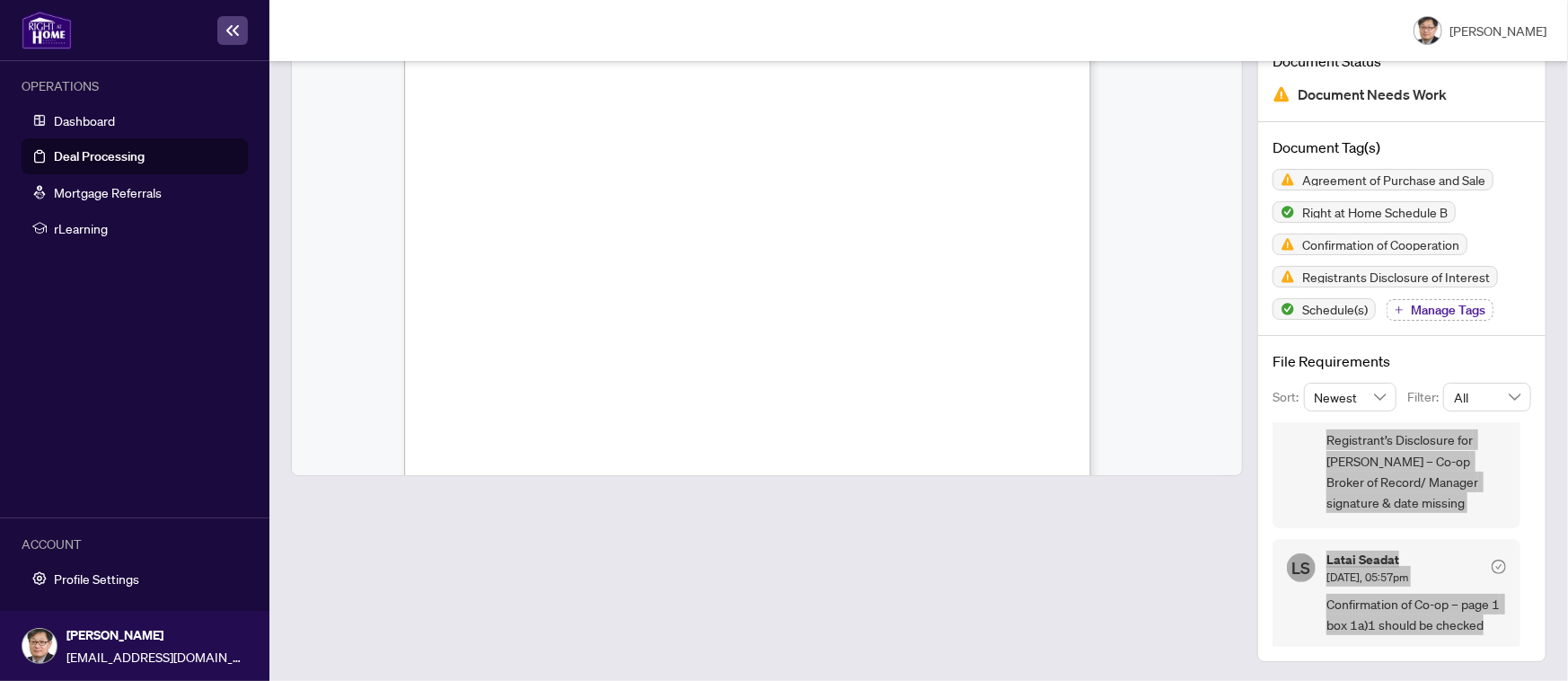 scroll, scrollTop: 0, scrollLeft: 0, axis: both 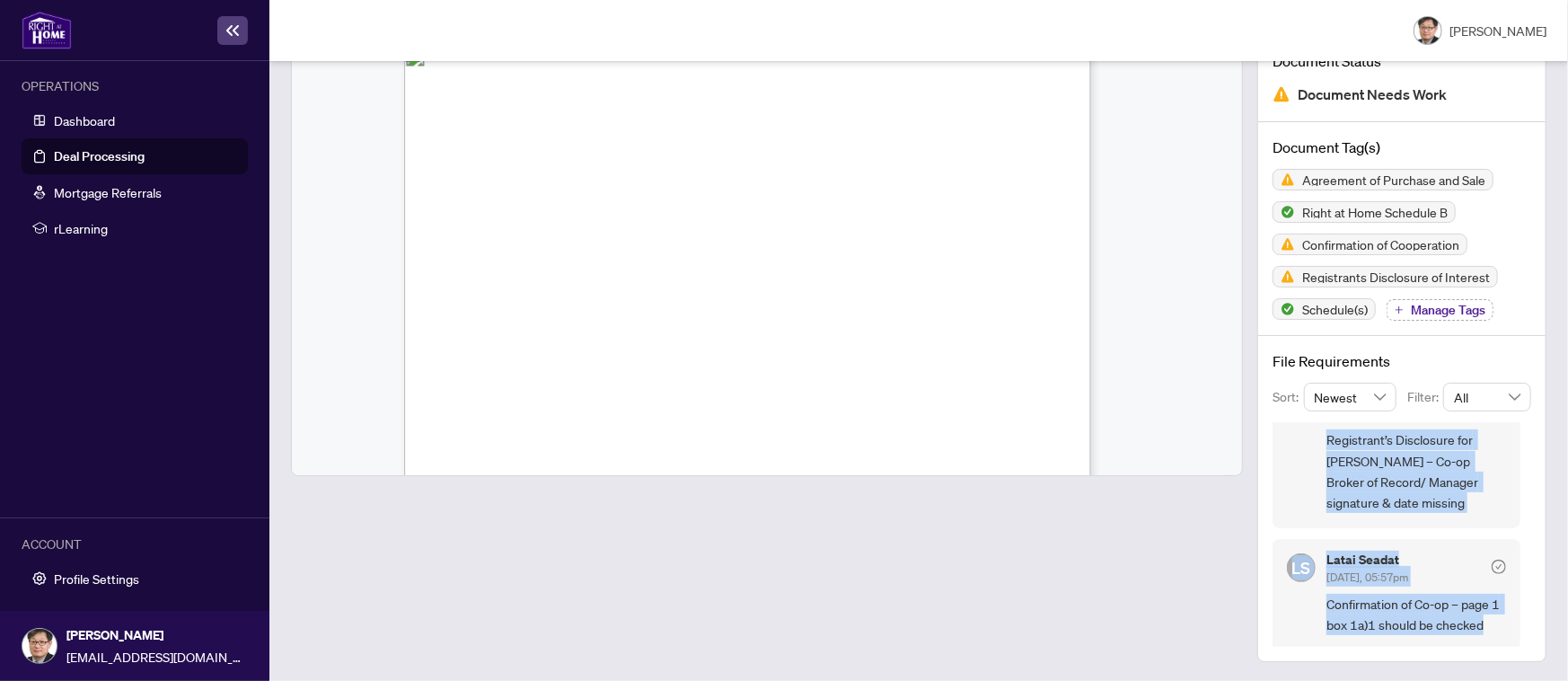 copy on "Agreement - page 4 under Signature of seller need to indicate "I have authority to bind the corporation" since there are 2 directors [PERSON_NAME] Seadat   [DATE], 05:57pm Registrant’s Disclosure for [PERSON_NAME] – Co-op Broker of Record/ Manager signature & date missing [PERSON_NAME] Seadat   [DATE], 05:57pm Confirmation of Co-op – page 1 box 1a)1 should be checked" 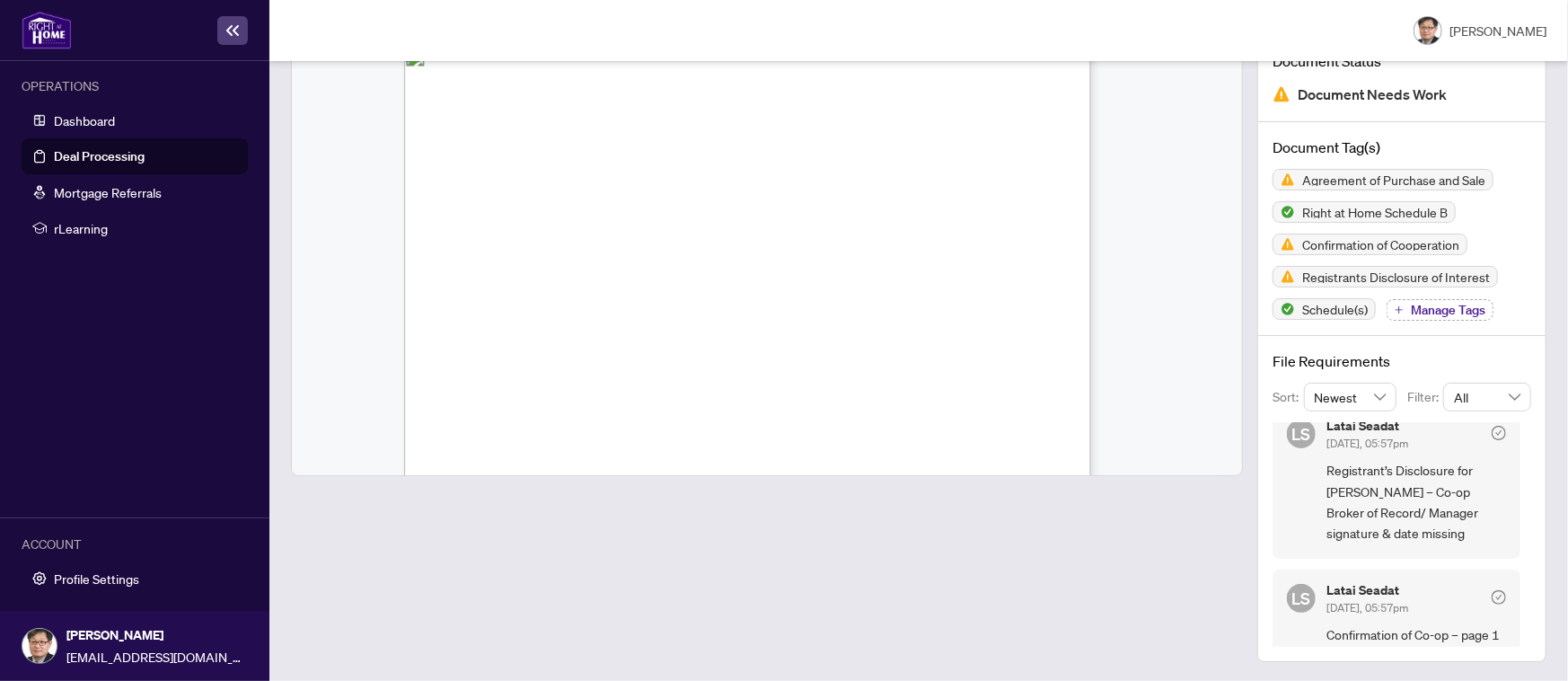 scroll, scrollTop: 233, scrollLeft: 0, axis: vertical 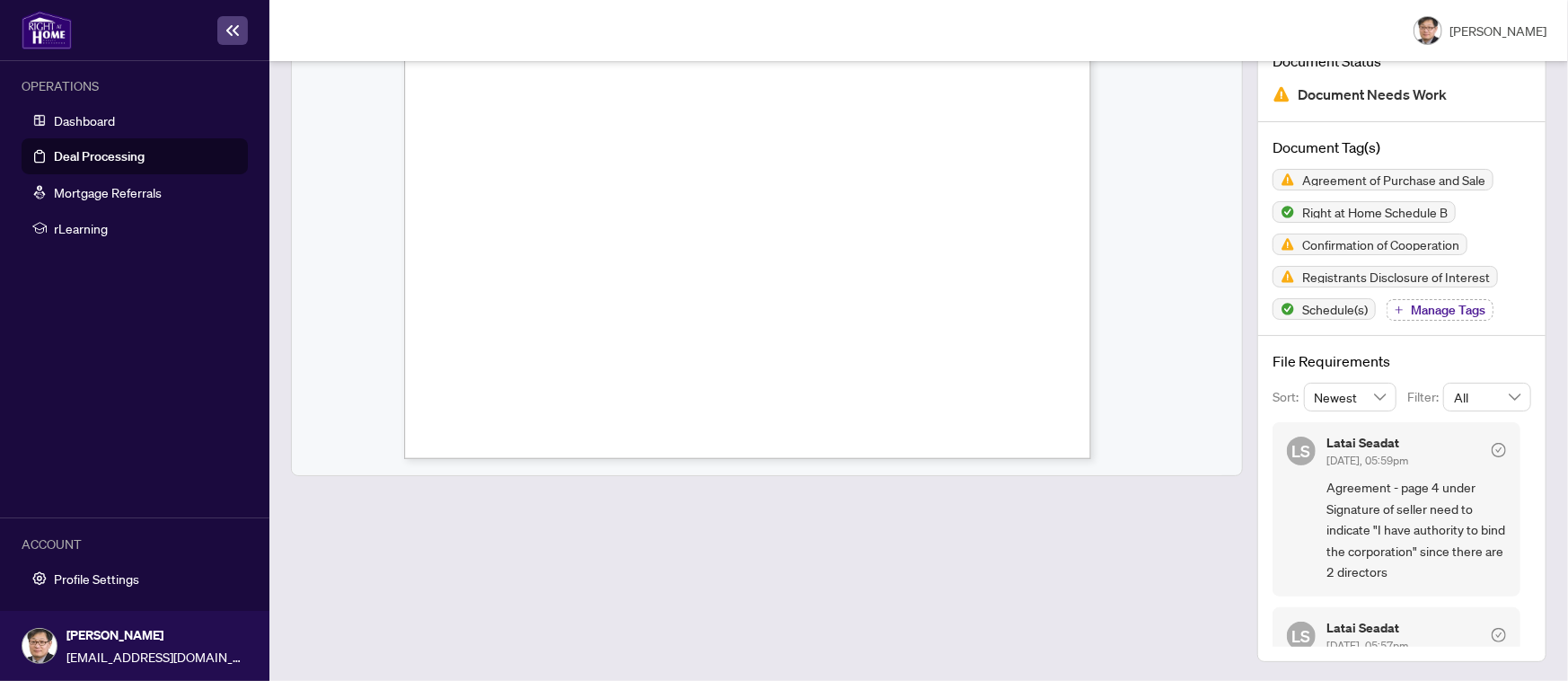 click on "DigiSign Verified - 3ce11742-2cea-4ace-bda1-dd3d47d03e06  DigiSign Verified - 1dacae4d-8d80-490a-a809-a9b93f9054cb" at bounding box center [833, 126] 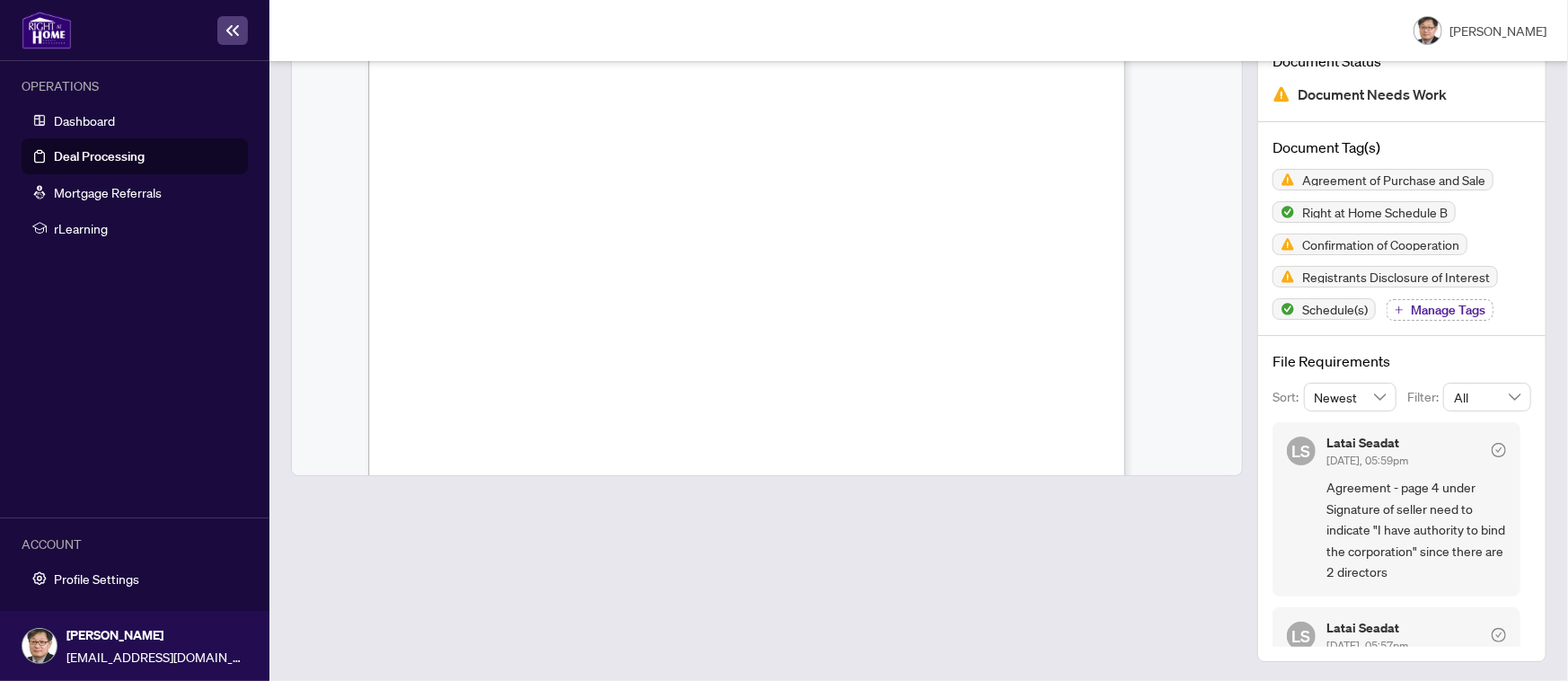 scroll, scrollTop: 8108, scrollLeft: 0, axis: vertical 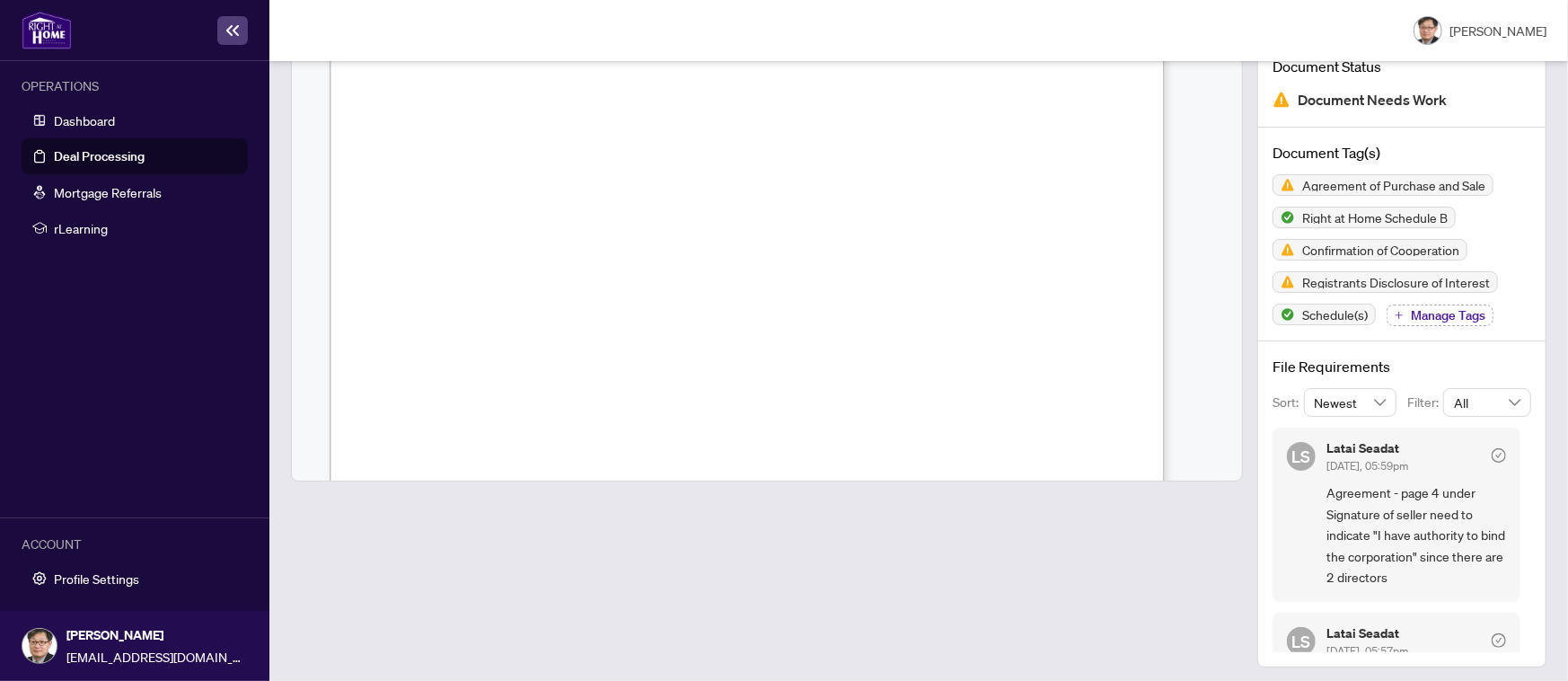 click at bounding box center (767, 328) 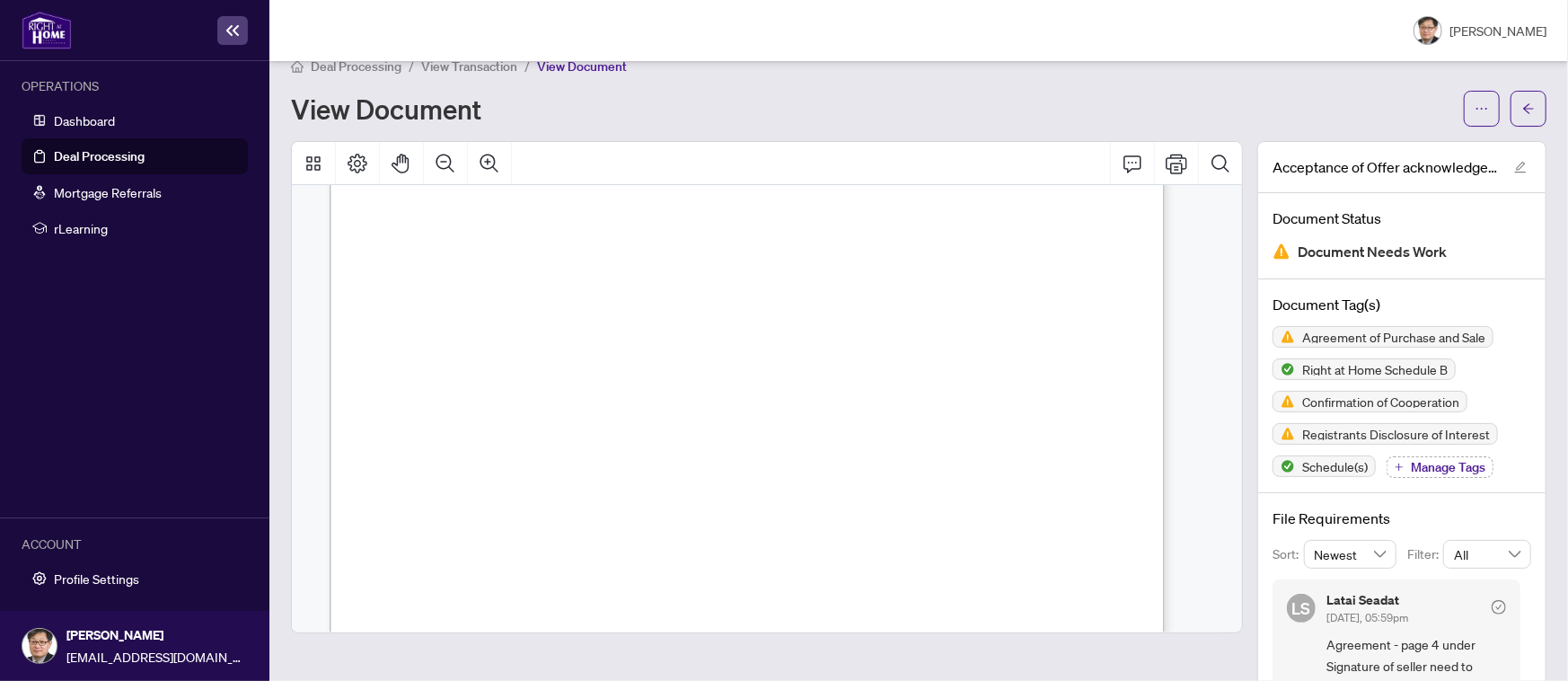 scroll, scrollTop: 0, scrollLeft: 0, axis: both 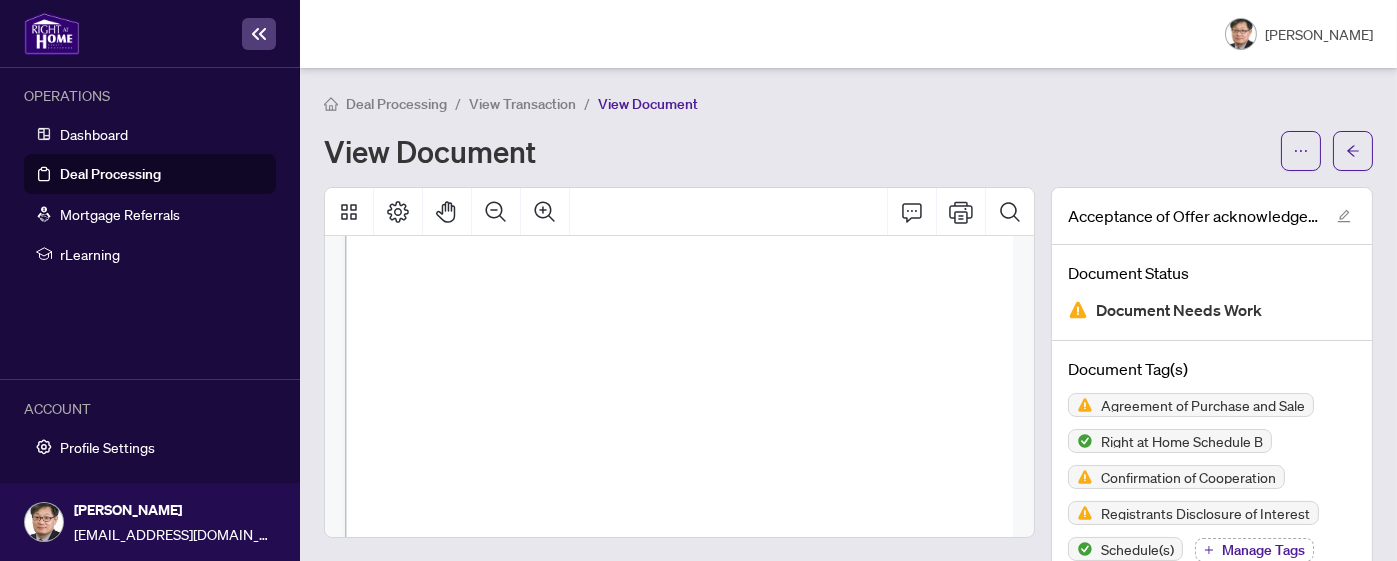 click on "DigiSign Verified - 3ce11742-2cea-4ace-bda1-dd3d47d03e06  DigiSign Verified - 1dacae4d-8d80-490a-a809-a9b93f9054cb" at bounding box center (1051, 948) 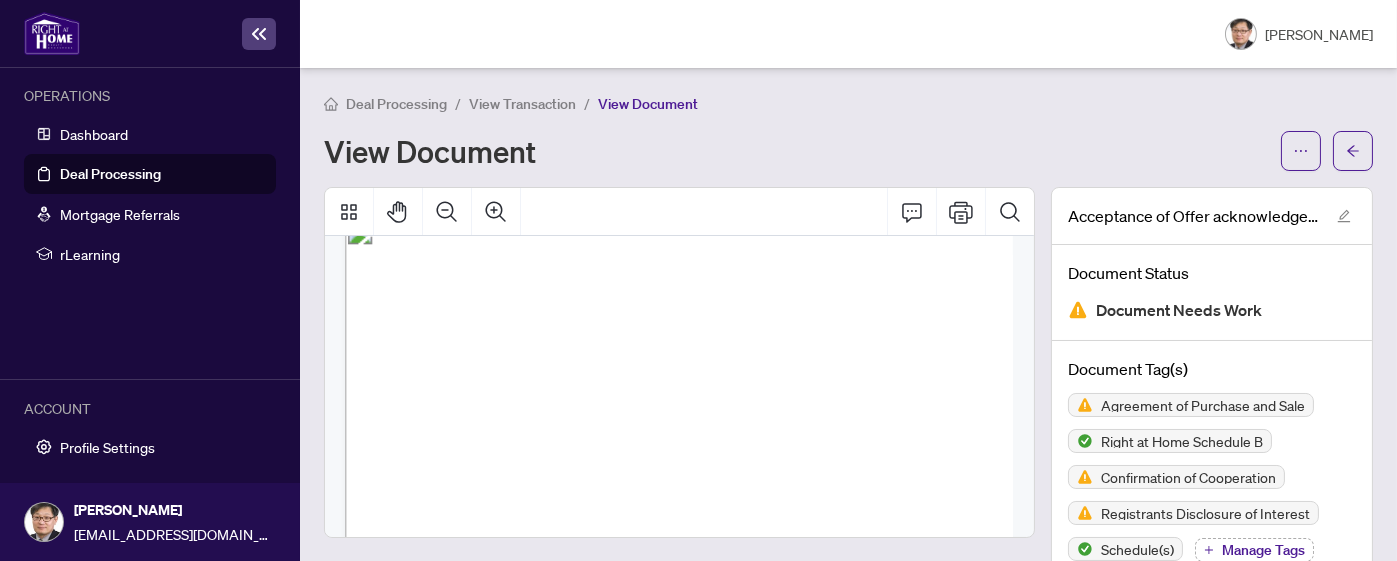 scroll, scrollTop: 0, scrollLeft: 0, axis: both 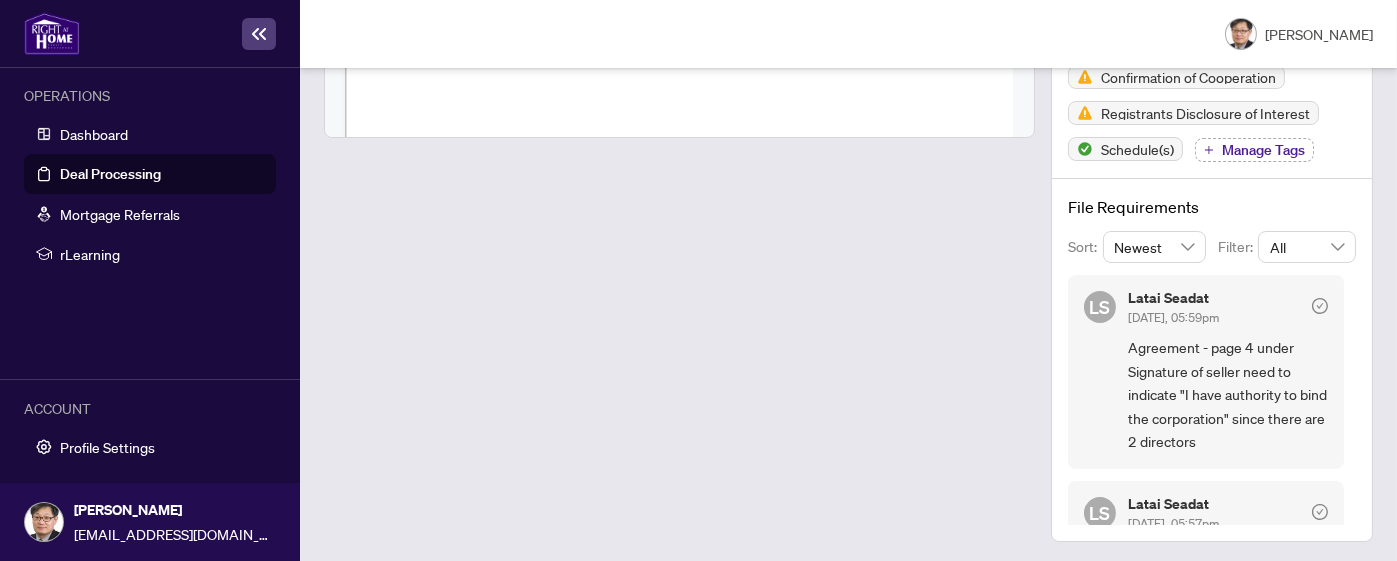 click on "Agreement - page 4 under Signature of seller need to indicate "I have authority to bind the corporation" since there are 2 directors" at bounding box center (1228, 394) 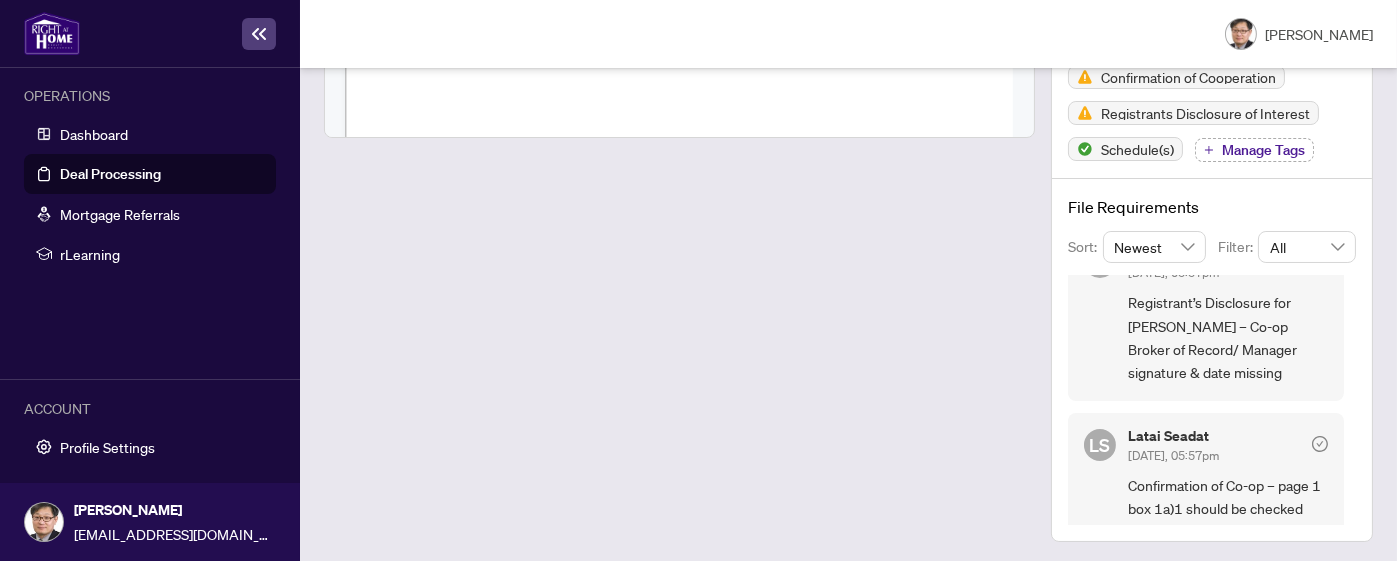 scroll, scrollTop: 258, scrollLeft: 0, axis: vertical 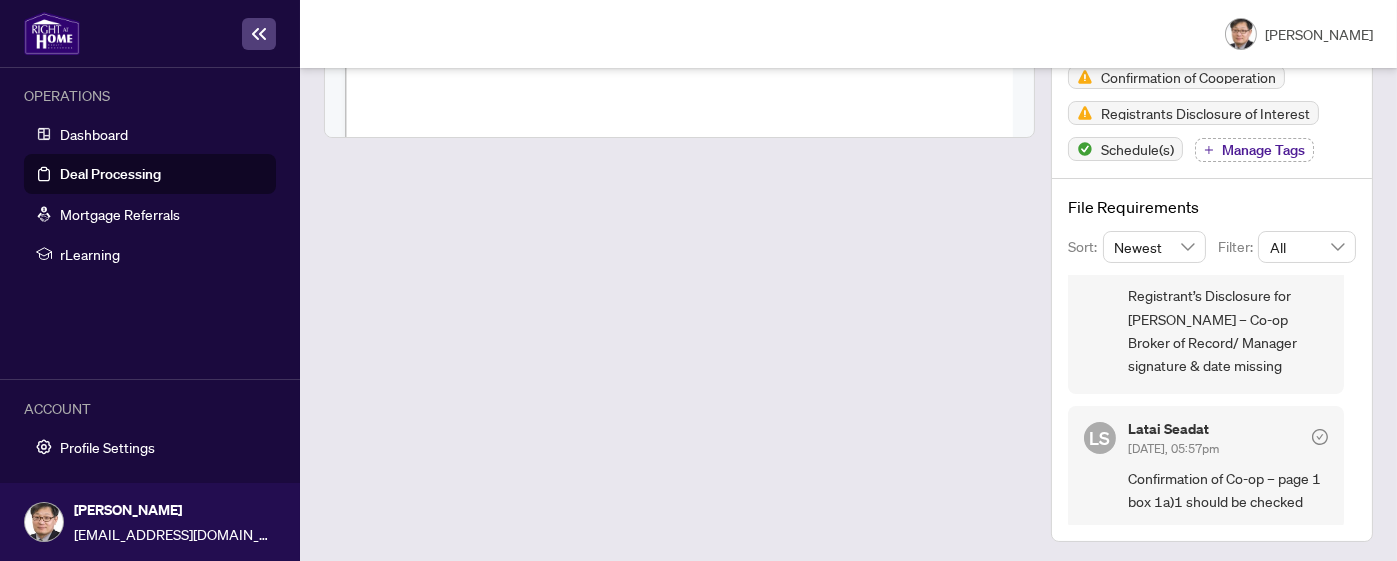 click at bounding box center (679, 164) 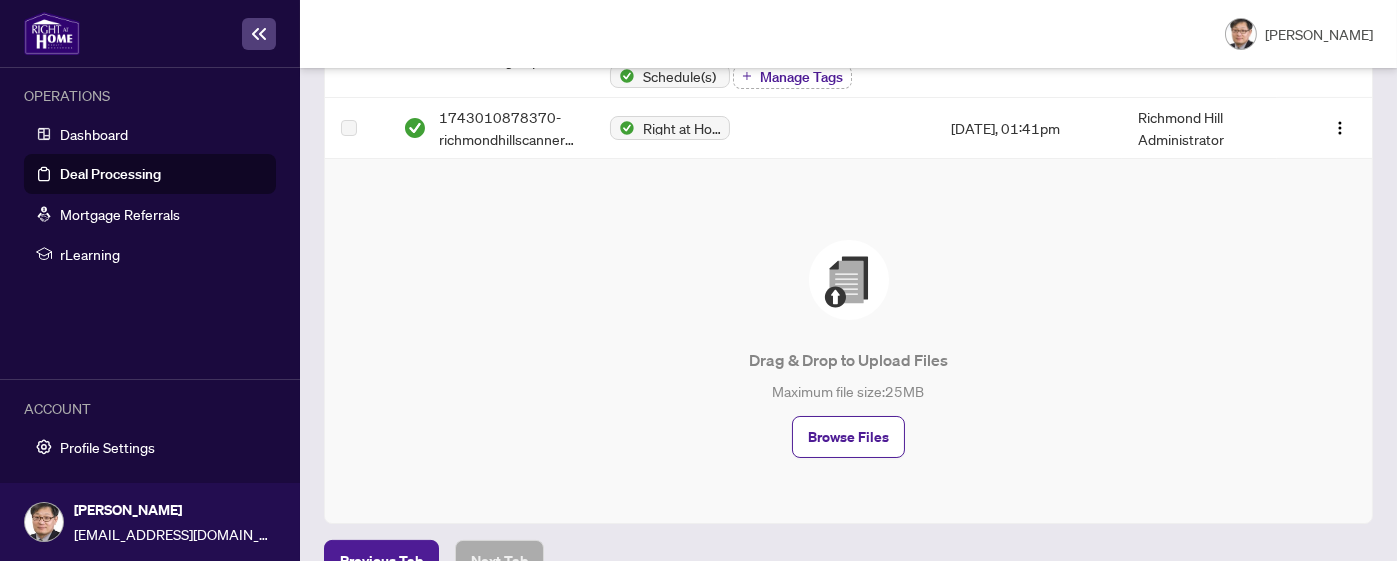 scroll, scrollTop: 1029, scrollLeft: 0, axis: vertical 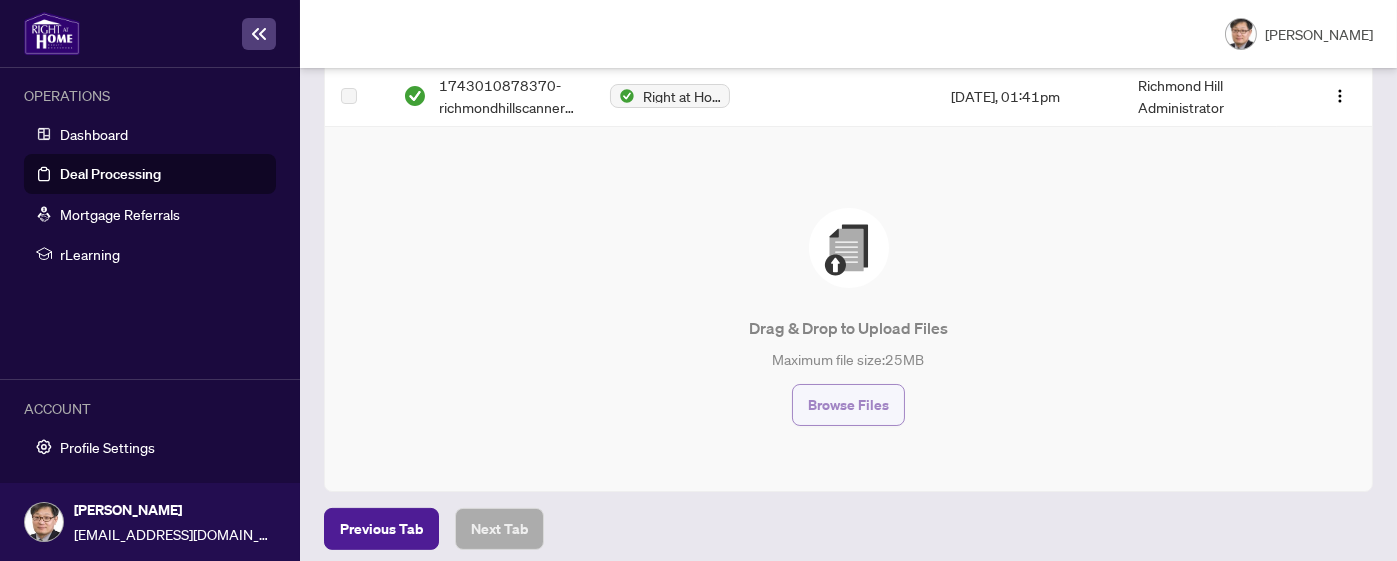 click on "Browse Files" at bounding box center (848, 405) 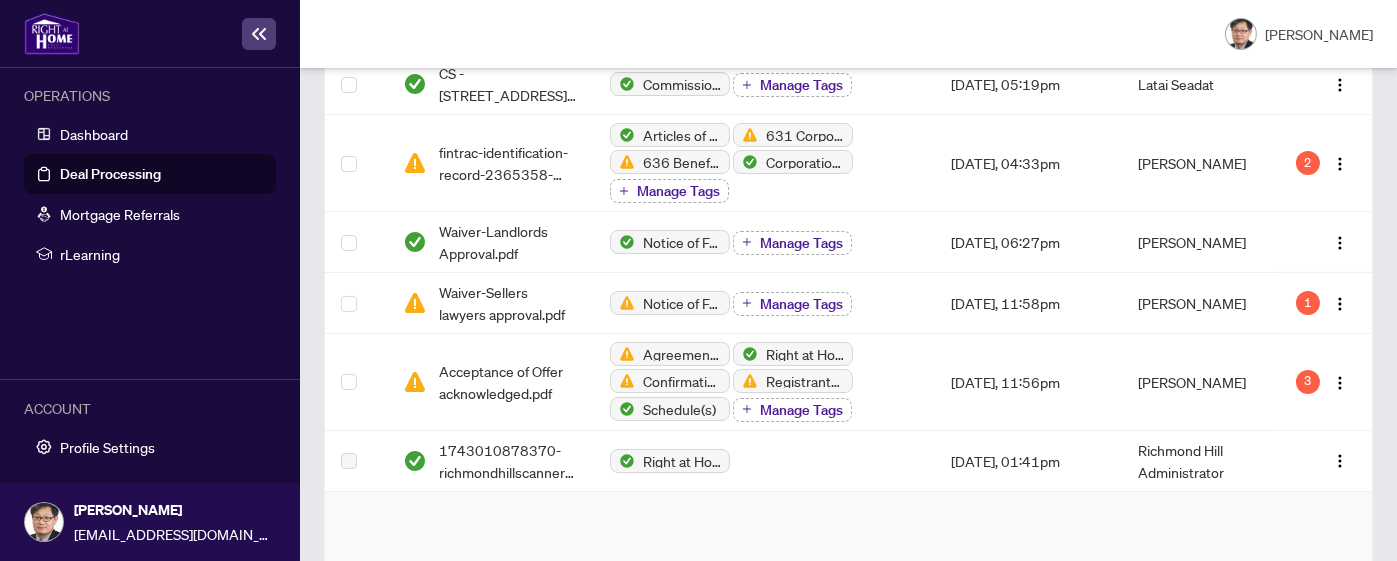 scroll, scrollTop: 749, scrollLeft: 0, axis: vertical 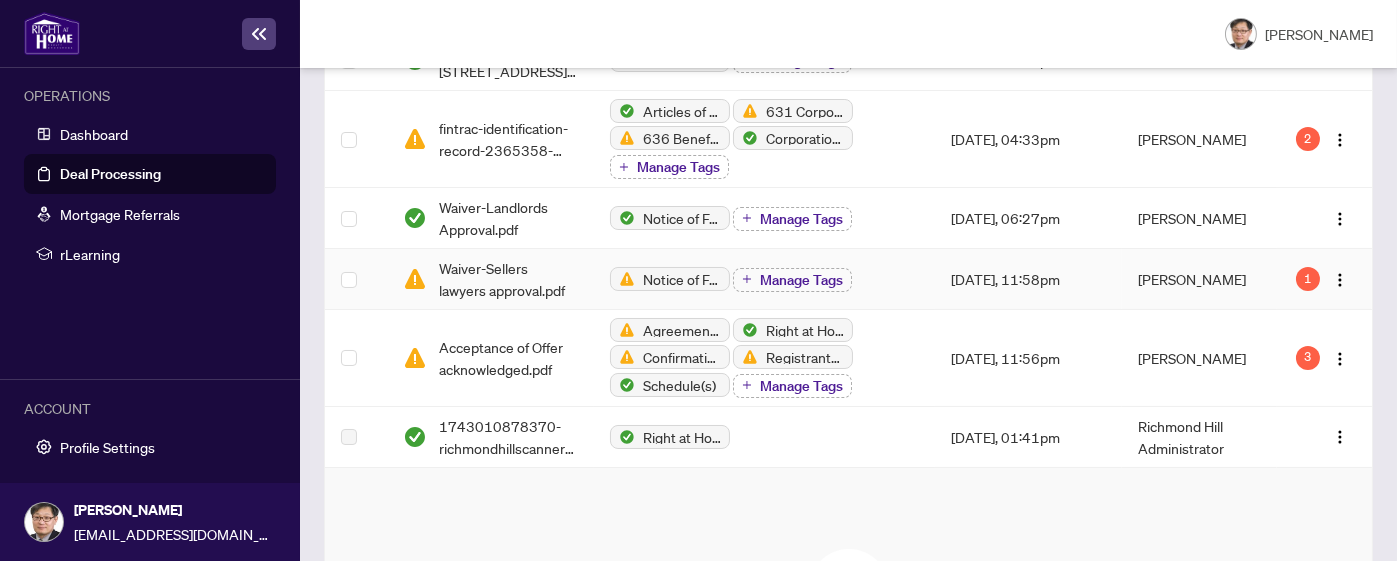 click on "[PERSON_NAME]" at bounding box center [1199, 279] 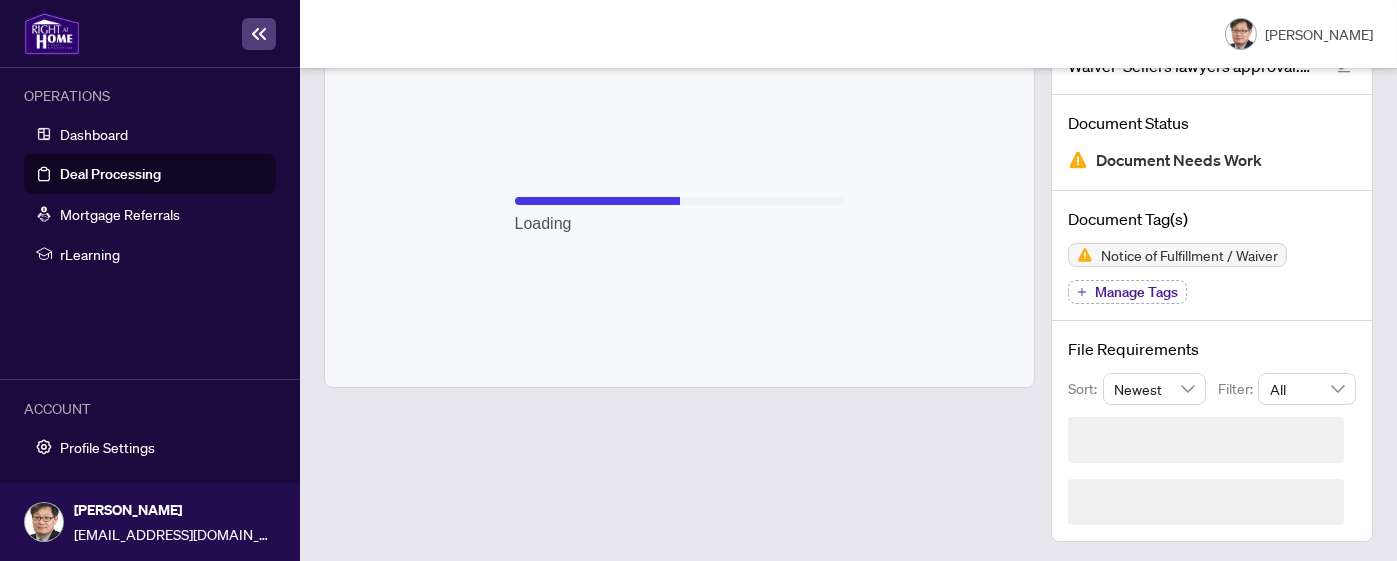 scroll, scrollTop: 186, scrollLeft: 0, axis: vertical 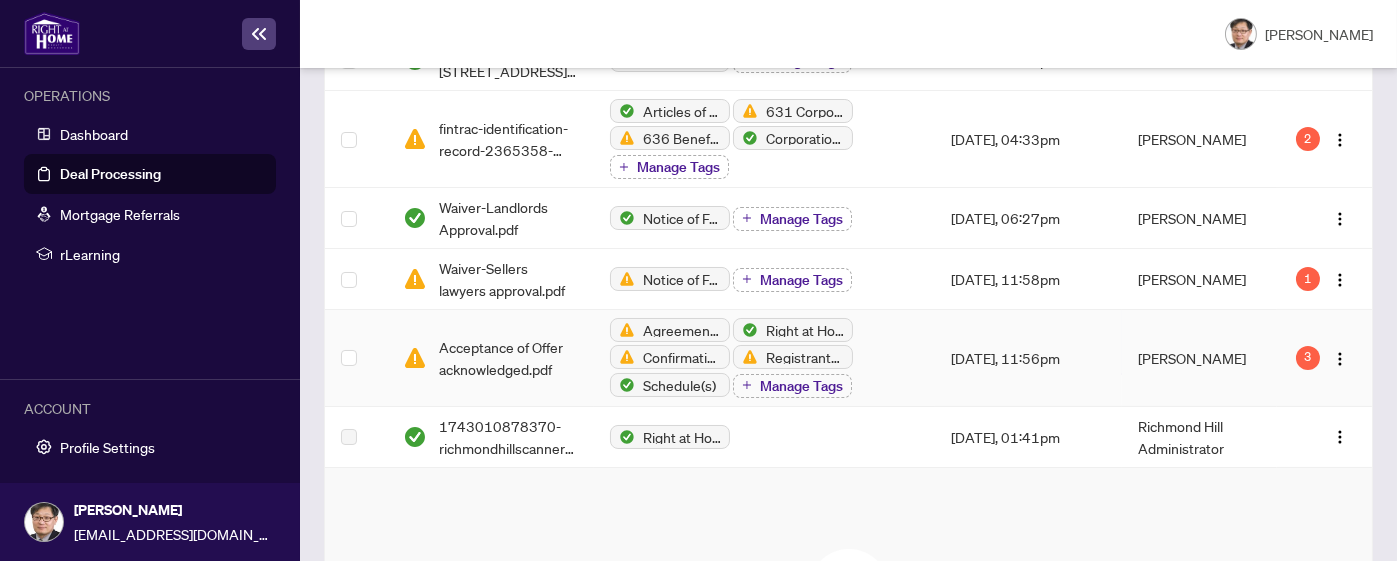 click on "3" at bounding box center [1324, 358] 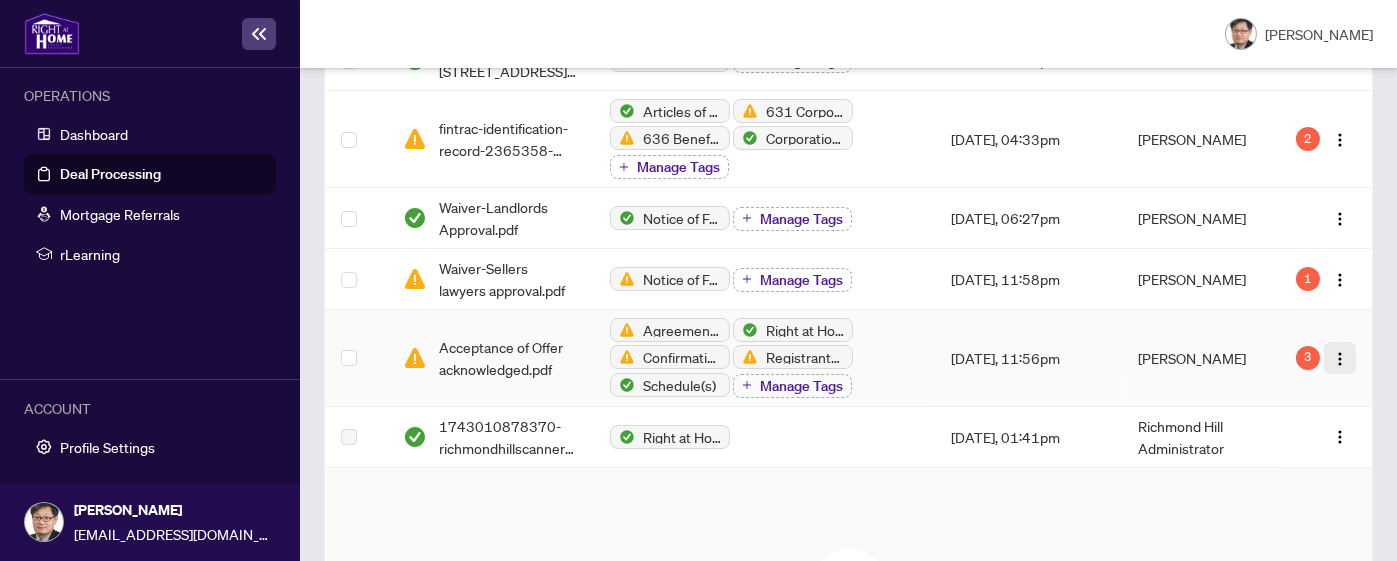 click at bounding box center [1340, 359] 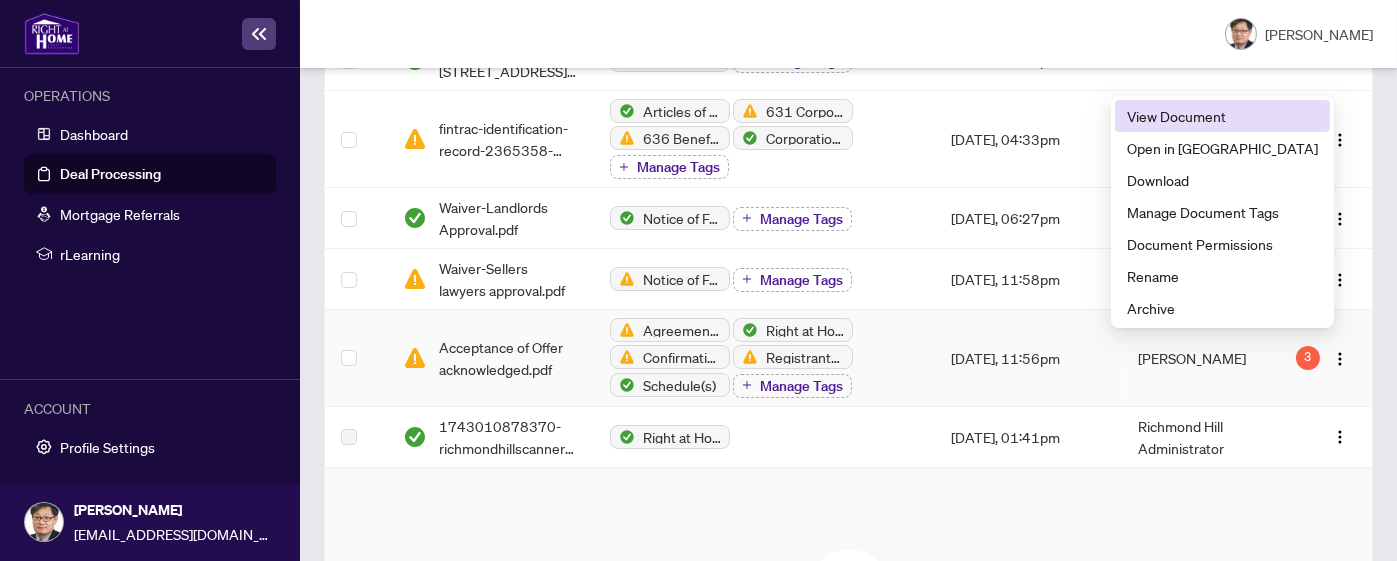 click on "View Document" at bounding box center [1222, 116] 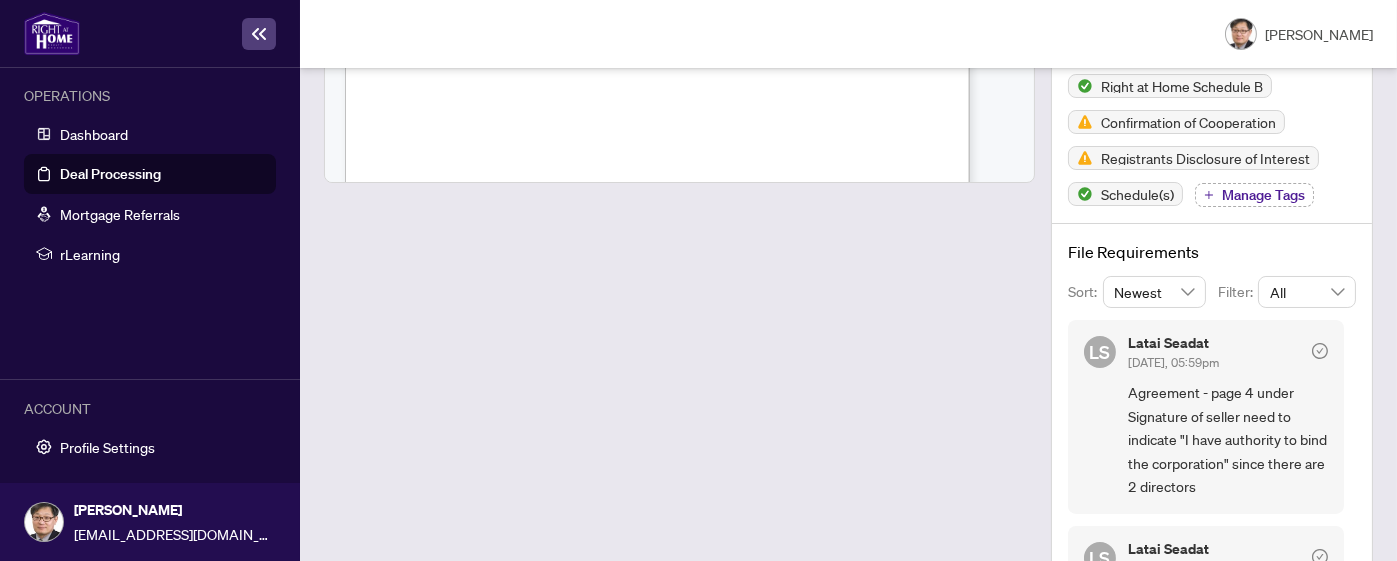 scroll, scrollTop: 400, scrollLeft: 0, axis: vertical 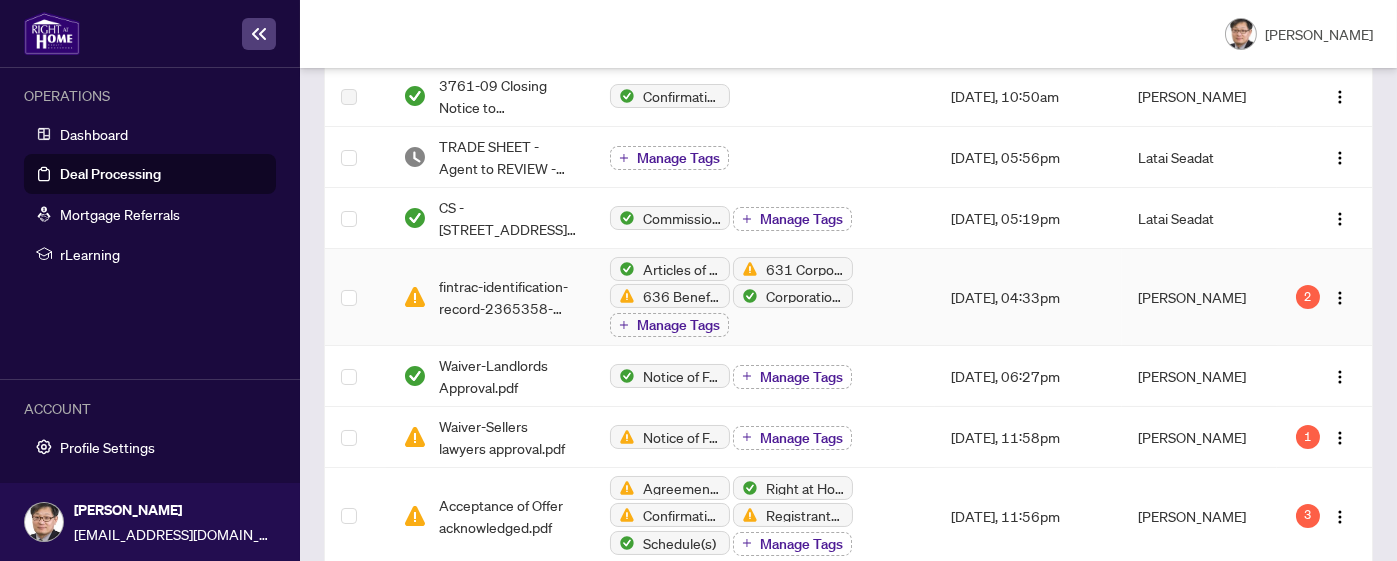click on "[DATE], 04:33pm" at bounding box center [1028, 297] 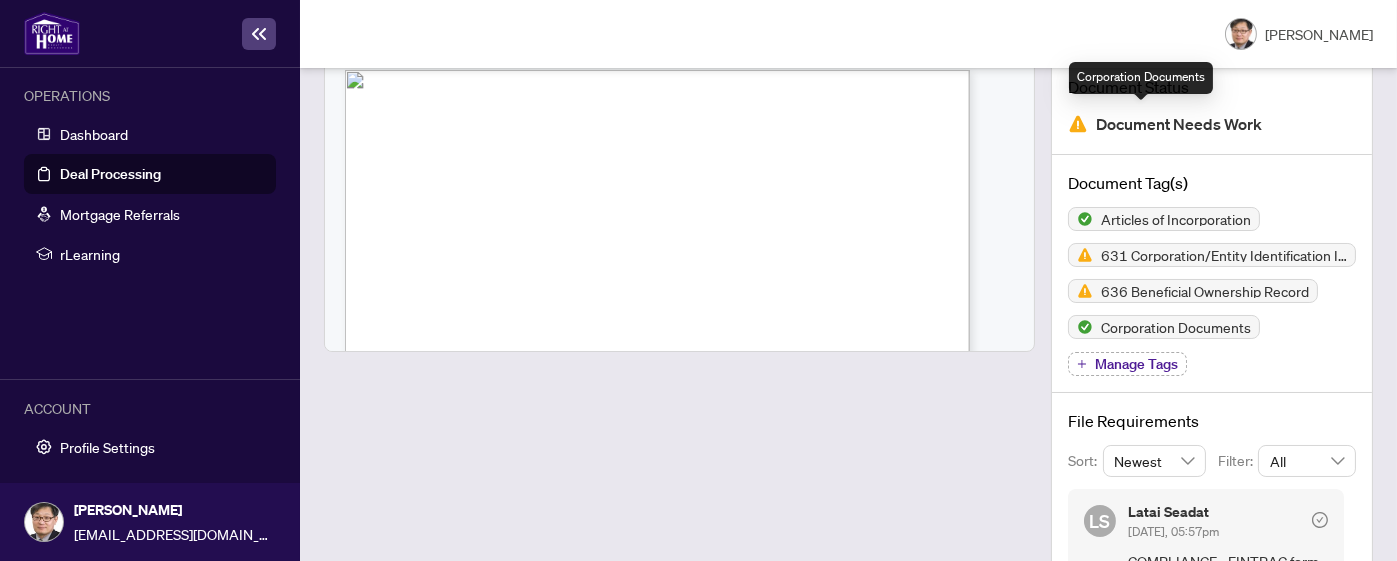 scroll, scrollTop: 400, scrollLeft: 0, axis: vertical 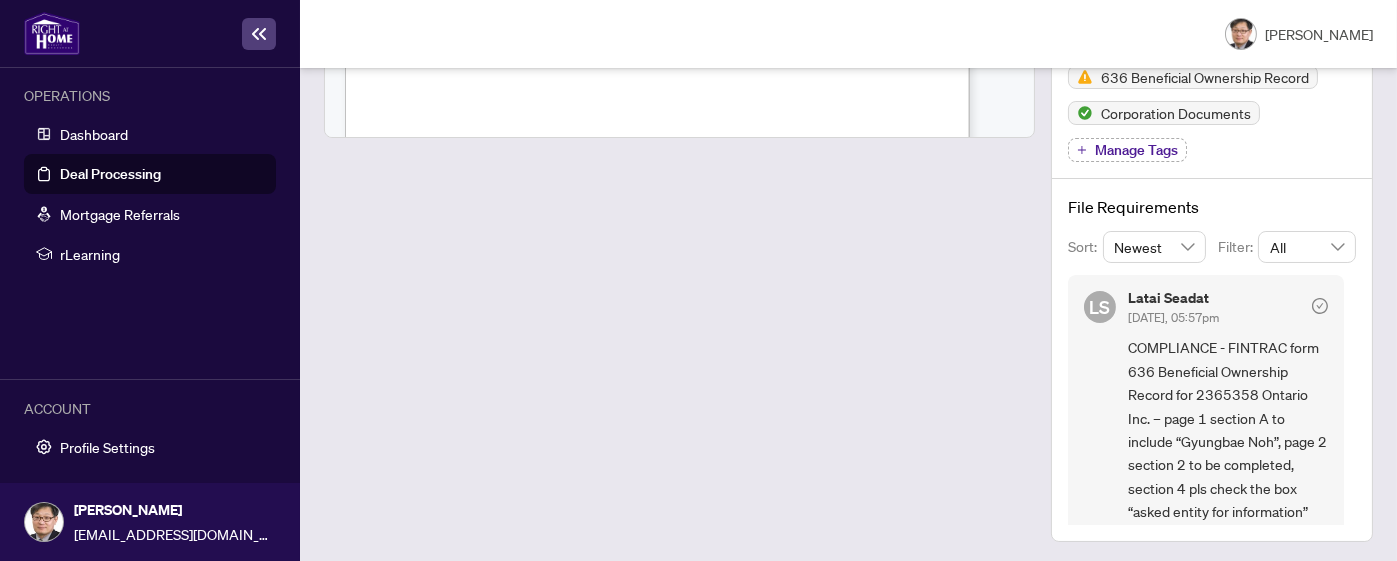 click on "[PERSON_NAME] Seadat   [DATE], 05:57pm COMPLIANCE - FINTRAC form 636 Beneficial Ownership Record for 2365358 Ontario Inc. – page 1 section A to include “Gyungbae Noh”, page 2 section 2 to be completed, section 4 pls check the box “asked entity for information”" at bounding box center [1206, 407] 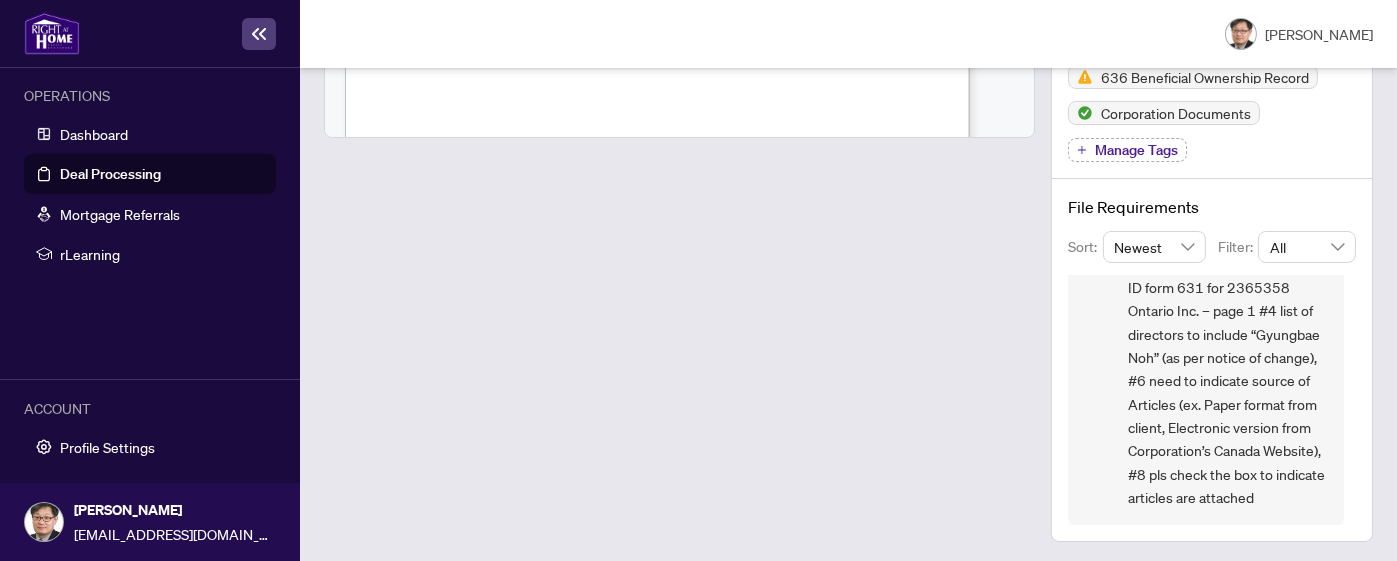 scroll, scrollTop: 381, scrollLeft: 0, axis: vertical 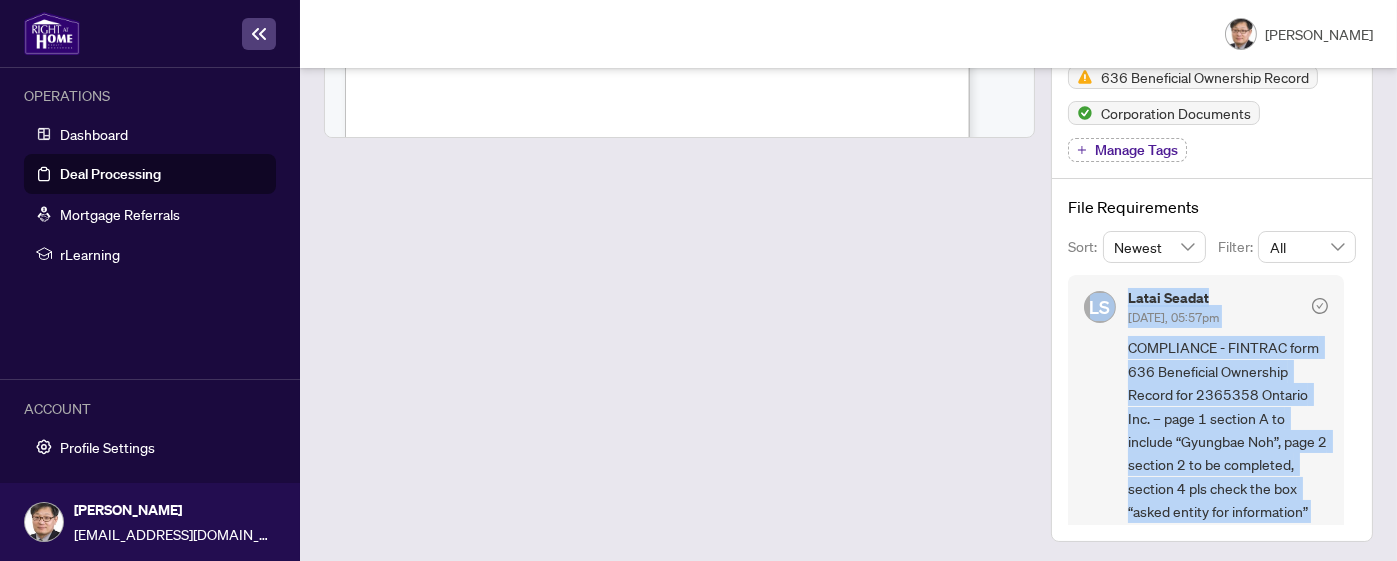 drag, startPoint x: 1177, startPoint y: 490, endPoint x: 1066, endPoint y: 319, distance: 203.8676 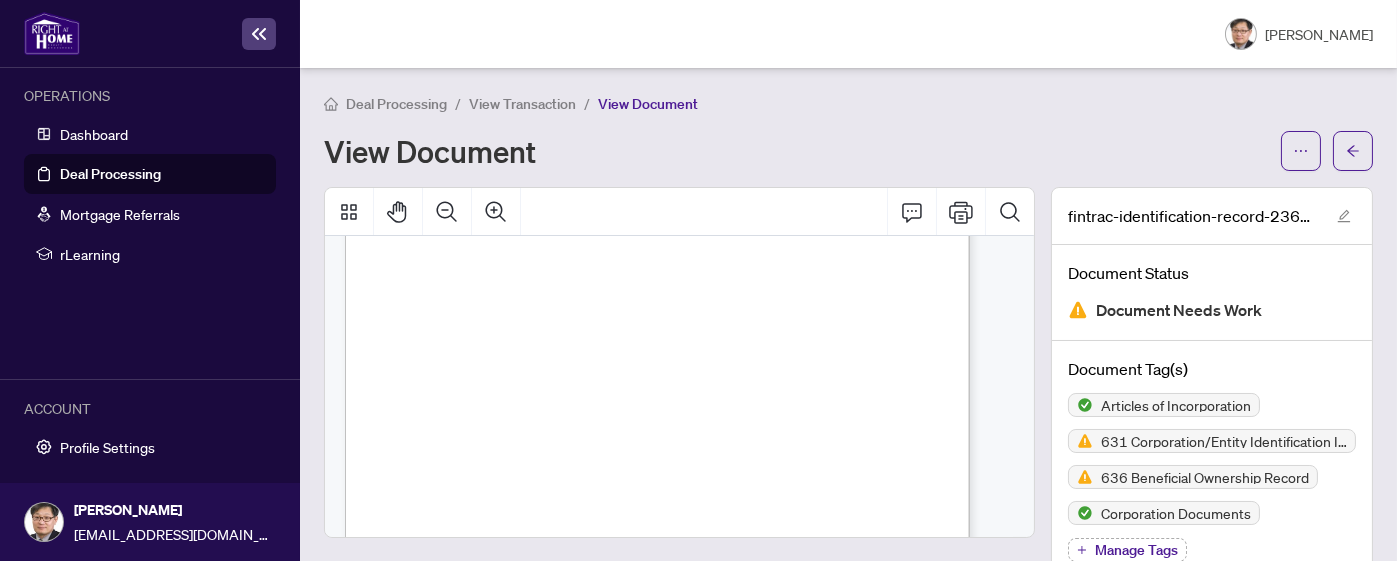 scroll, scrollTop: 0, scrollLeft: 0, axis: both 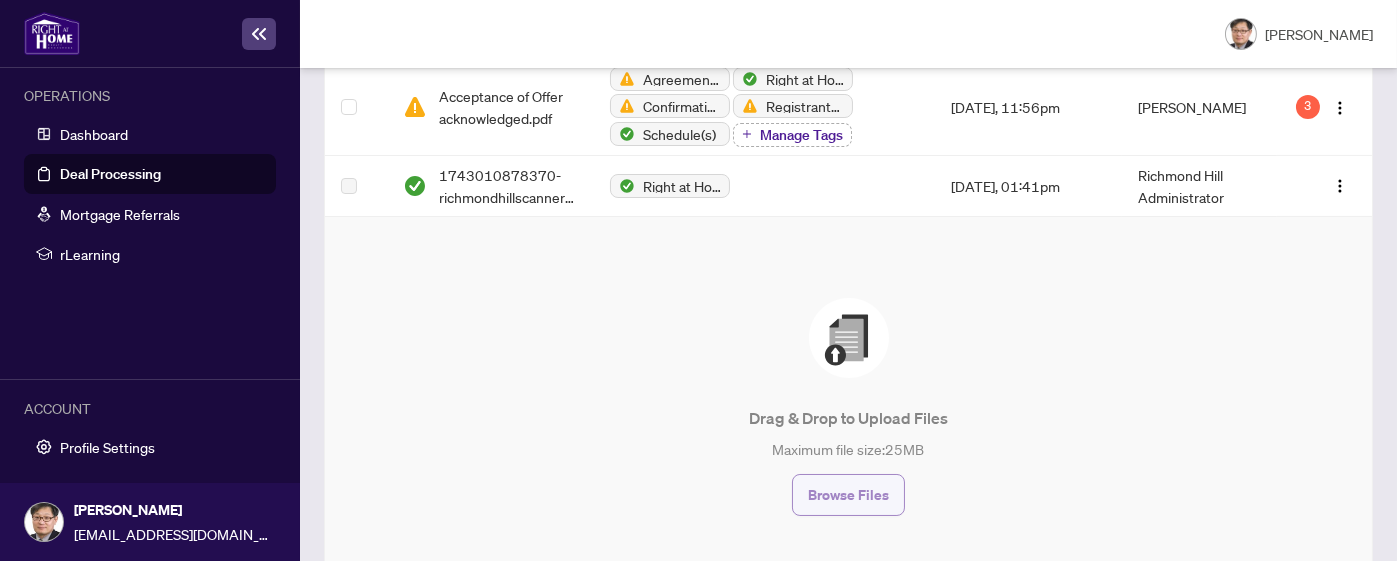 click on "Browse Files" at bounding box center (848, 495) 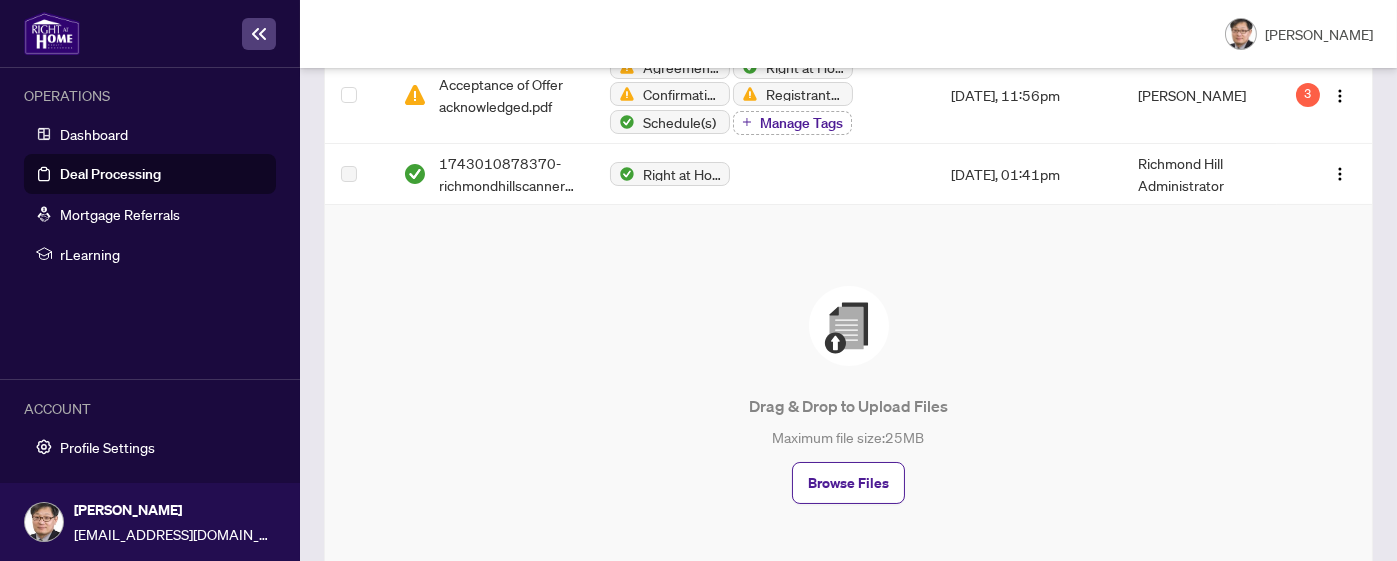 scroll, scrollTop: 1151, scrollLeft: 0, axis: vertical 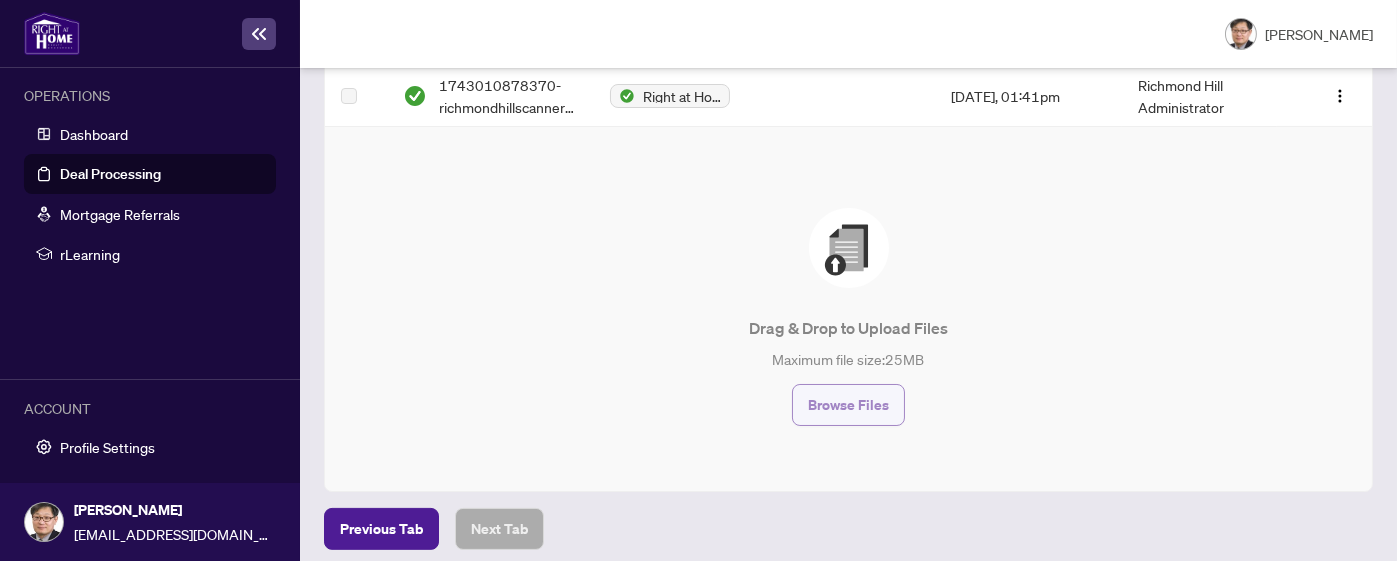 click on "Browse Files" at bounding box center (848, 405) 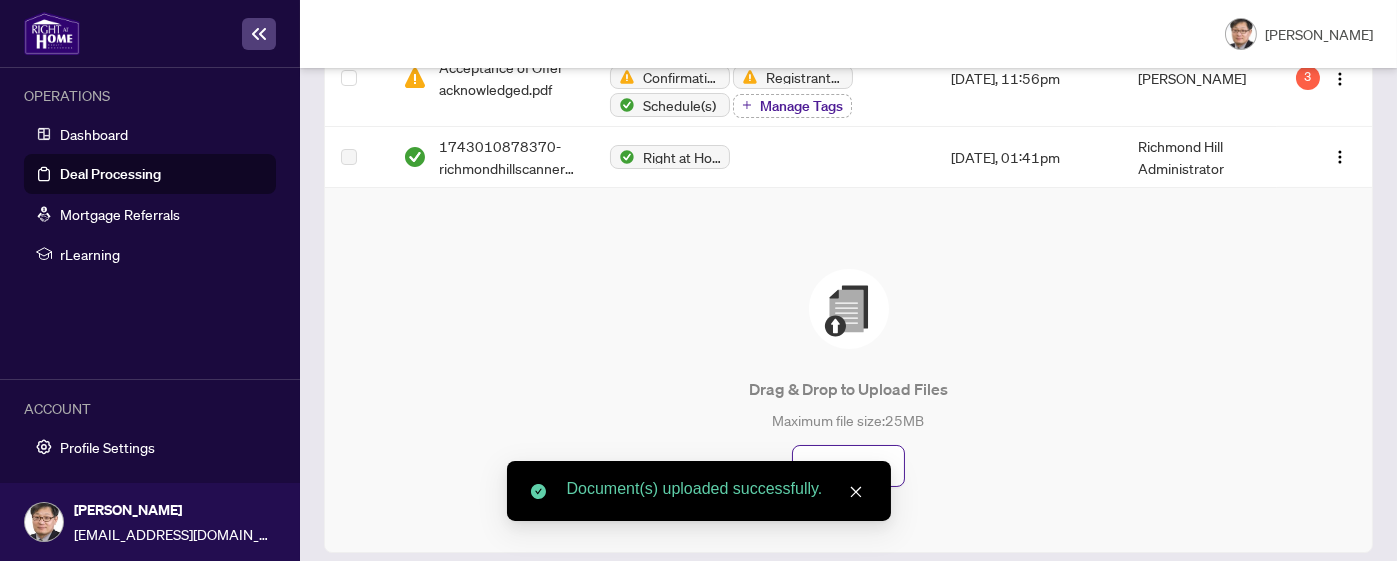 scroll, scrollTop: 0, scrollLeft: 0, axis: both 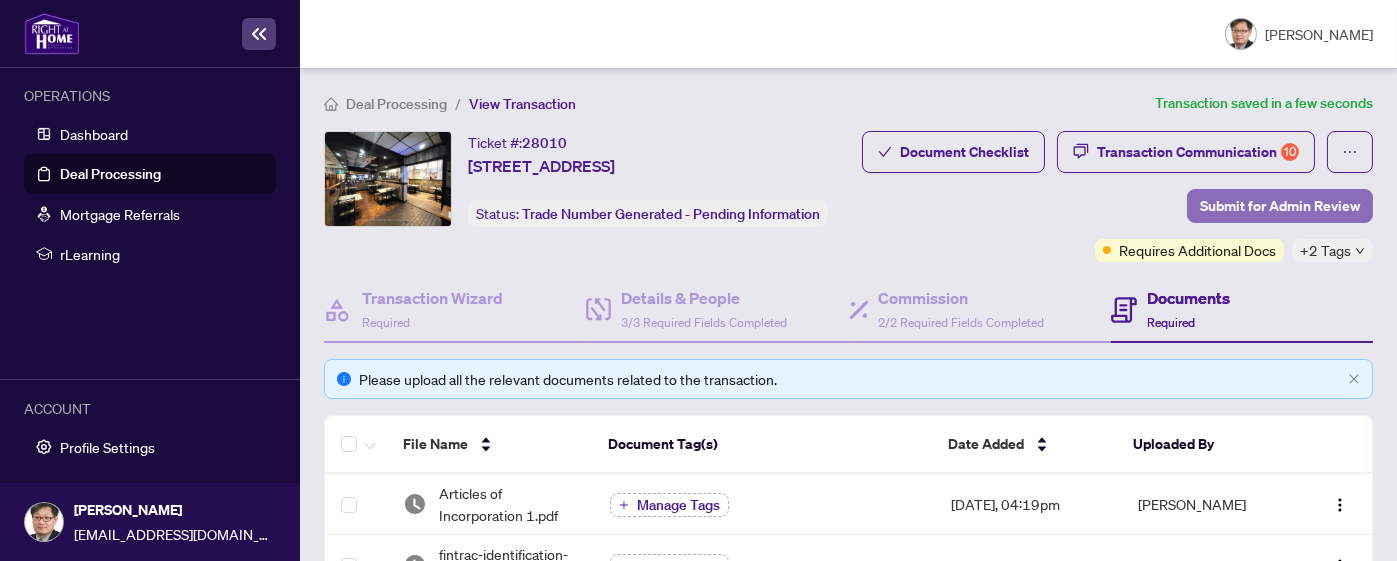 click on "Submit for Admin Review" at bounding box center (1280, 206) 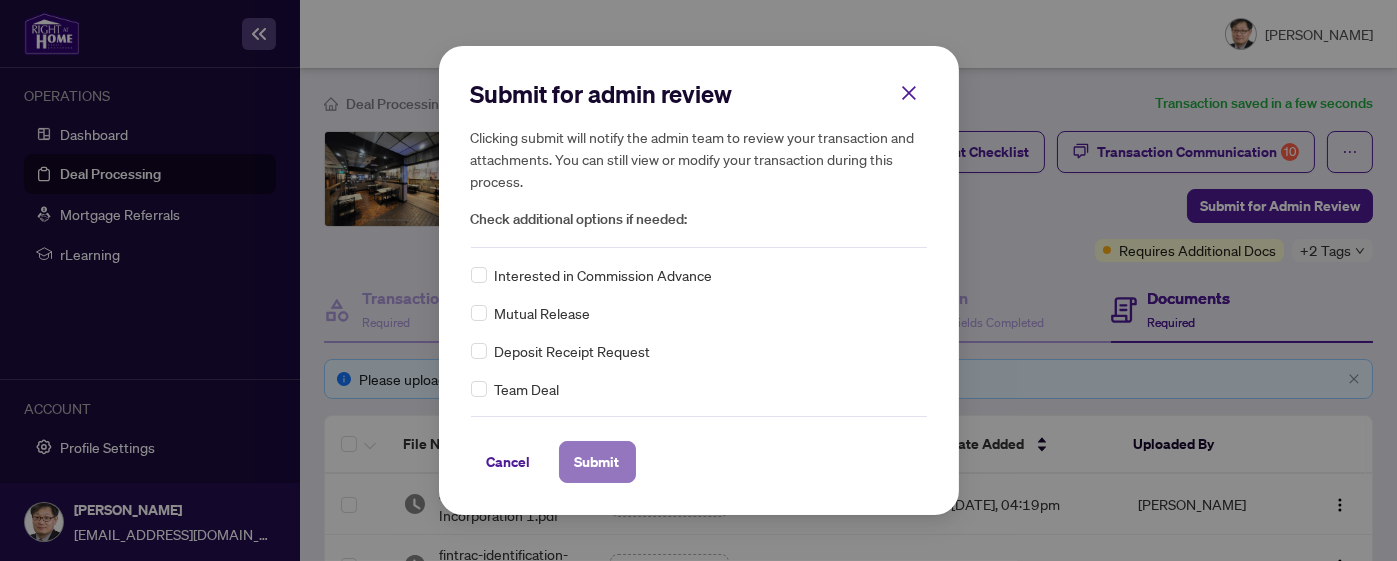 click on "Submit" at bounding box center (597, 462) 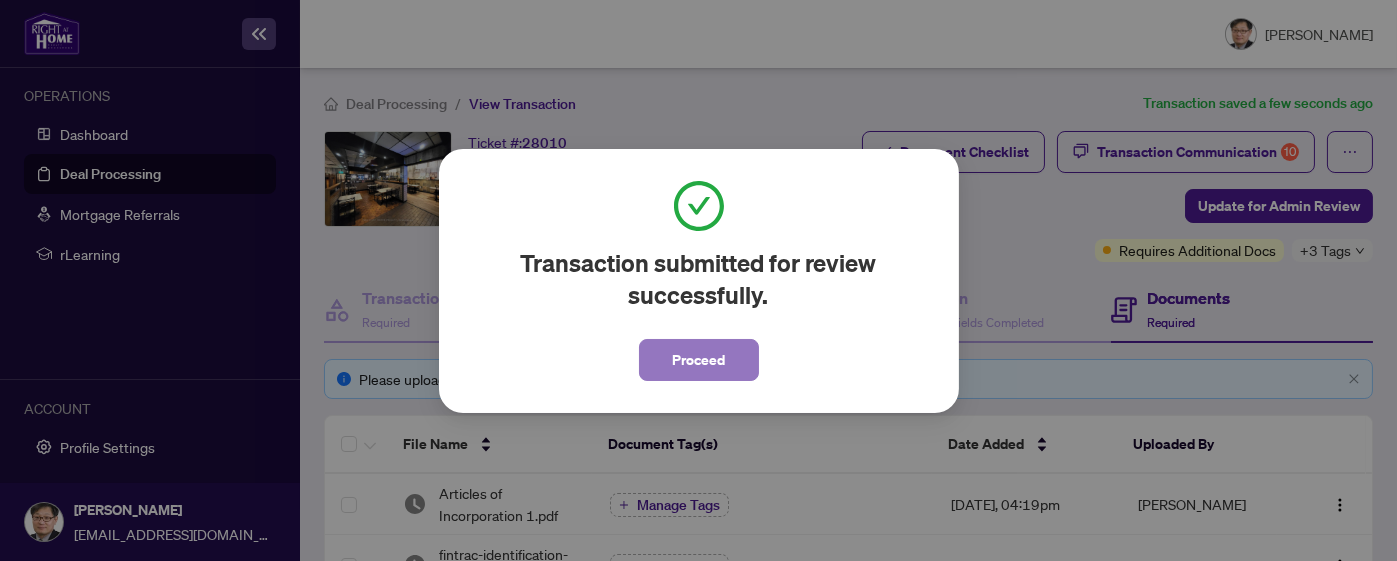 click on "Proceed" at bounding box center (698, 360) 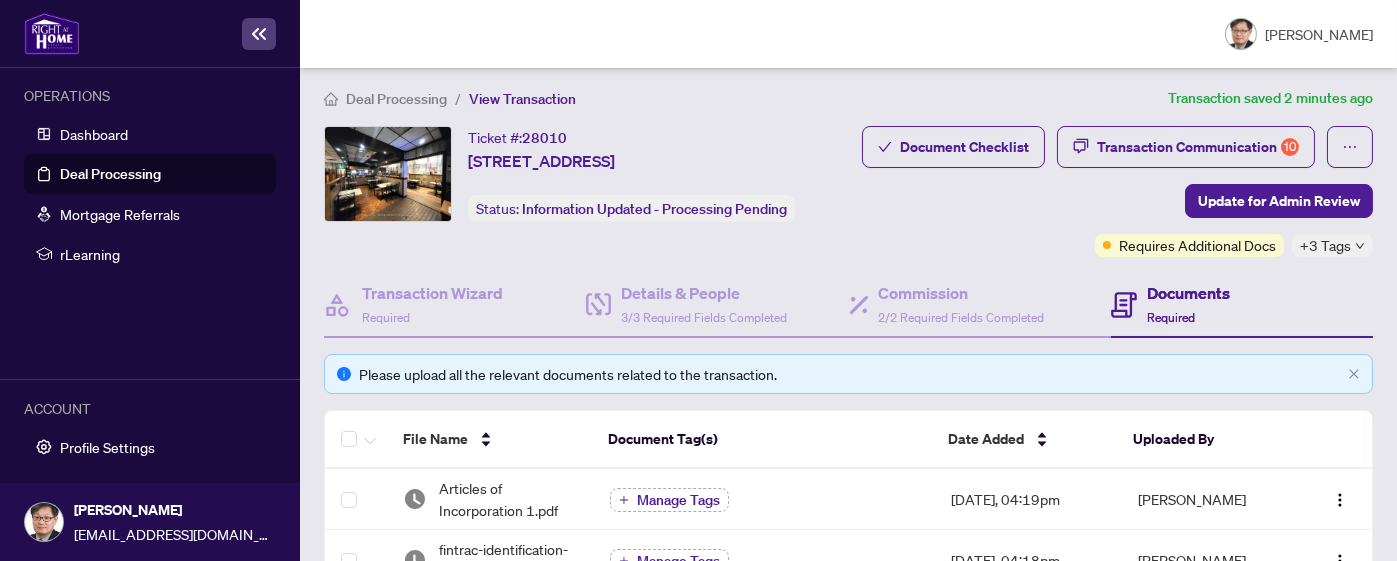 scroll, scrollTop: 0, scrollLeft: 0, axis: both 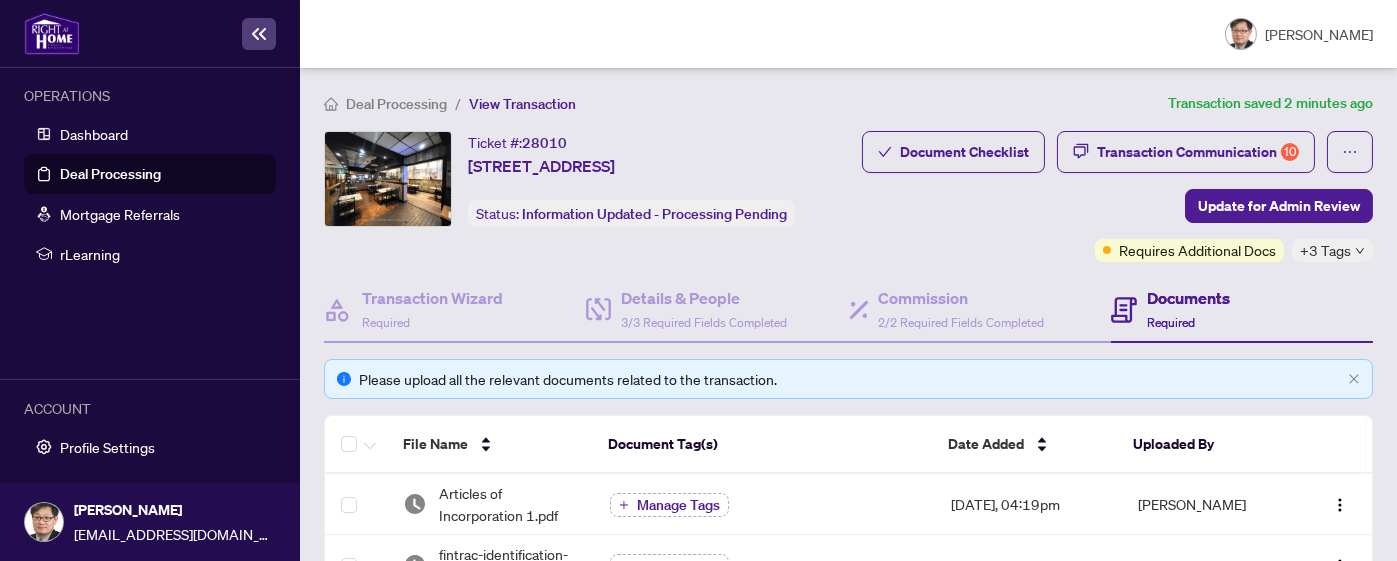 click on "Document Checklist Transaction Communication 10 Update for Admin Review Requires Additional Docs +3 Tags" at bounding box center [1117, 196] 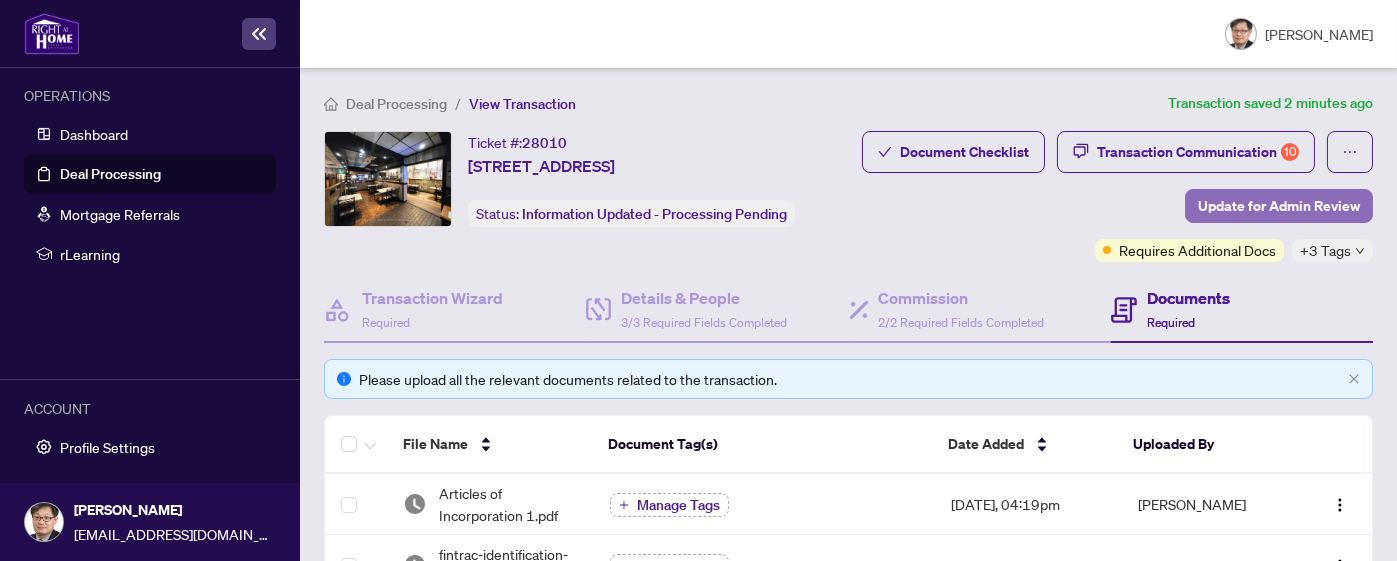 click on "Update for Admin Review" at bounding box center (1279, 206) 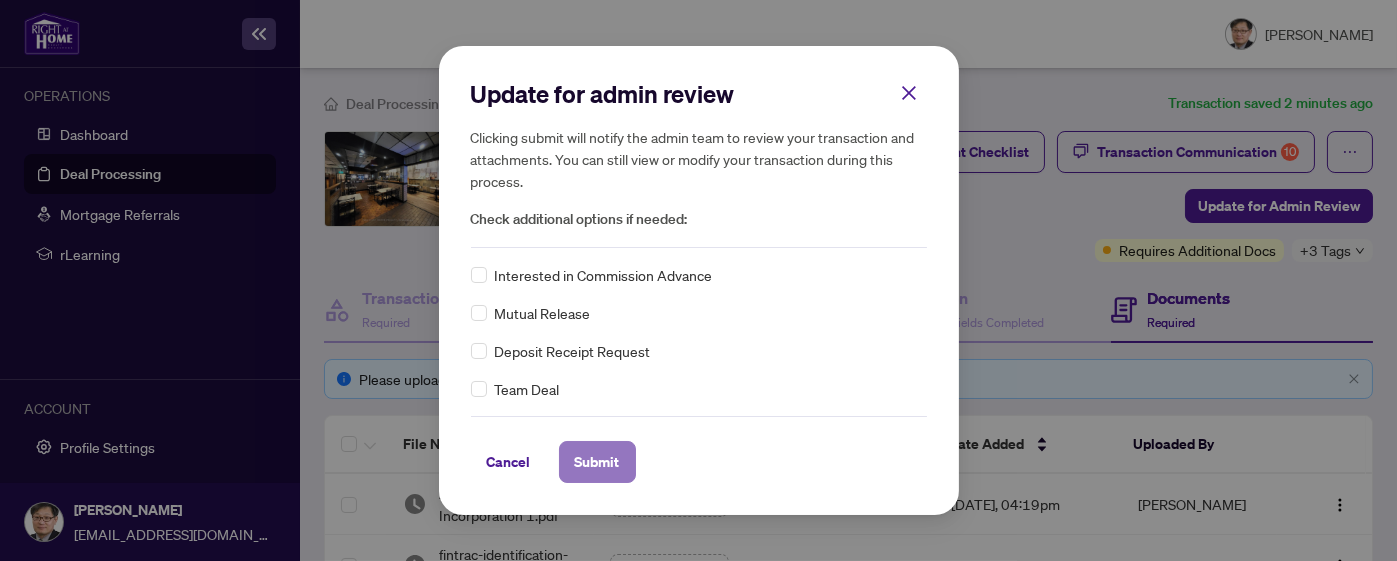 click on "Submit" at bounding box center [597, 462] 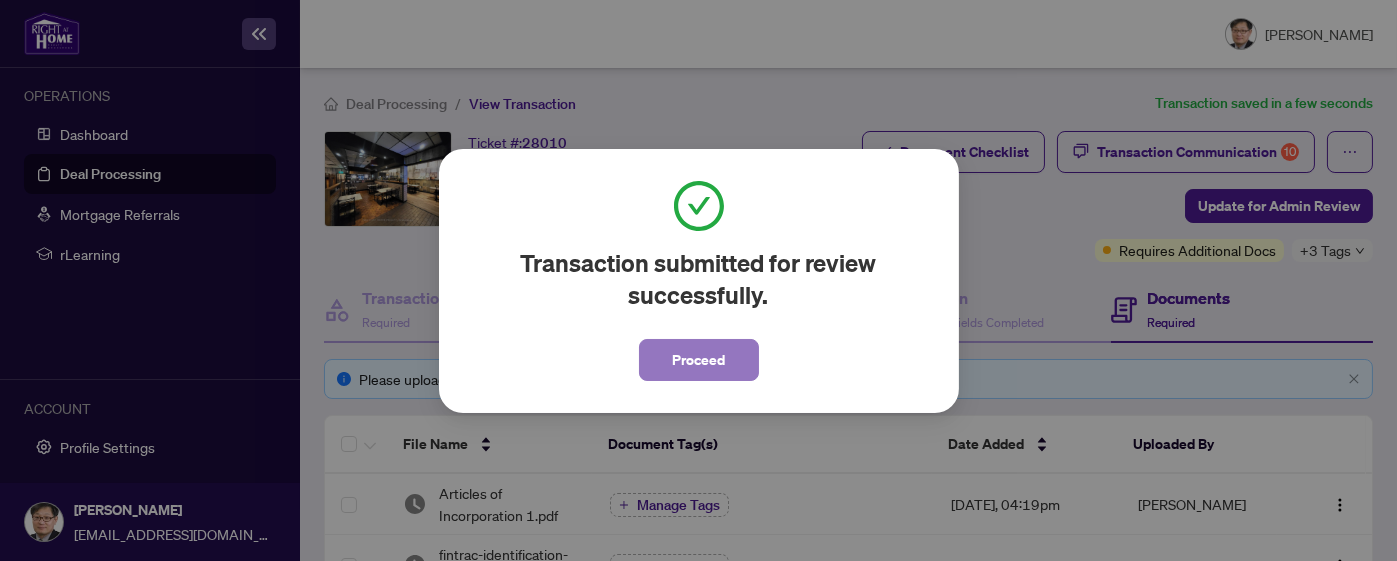 click on "Proceed" at bounding box center (699, 360) 